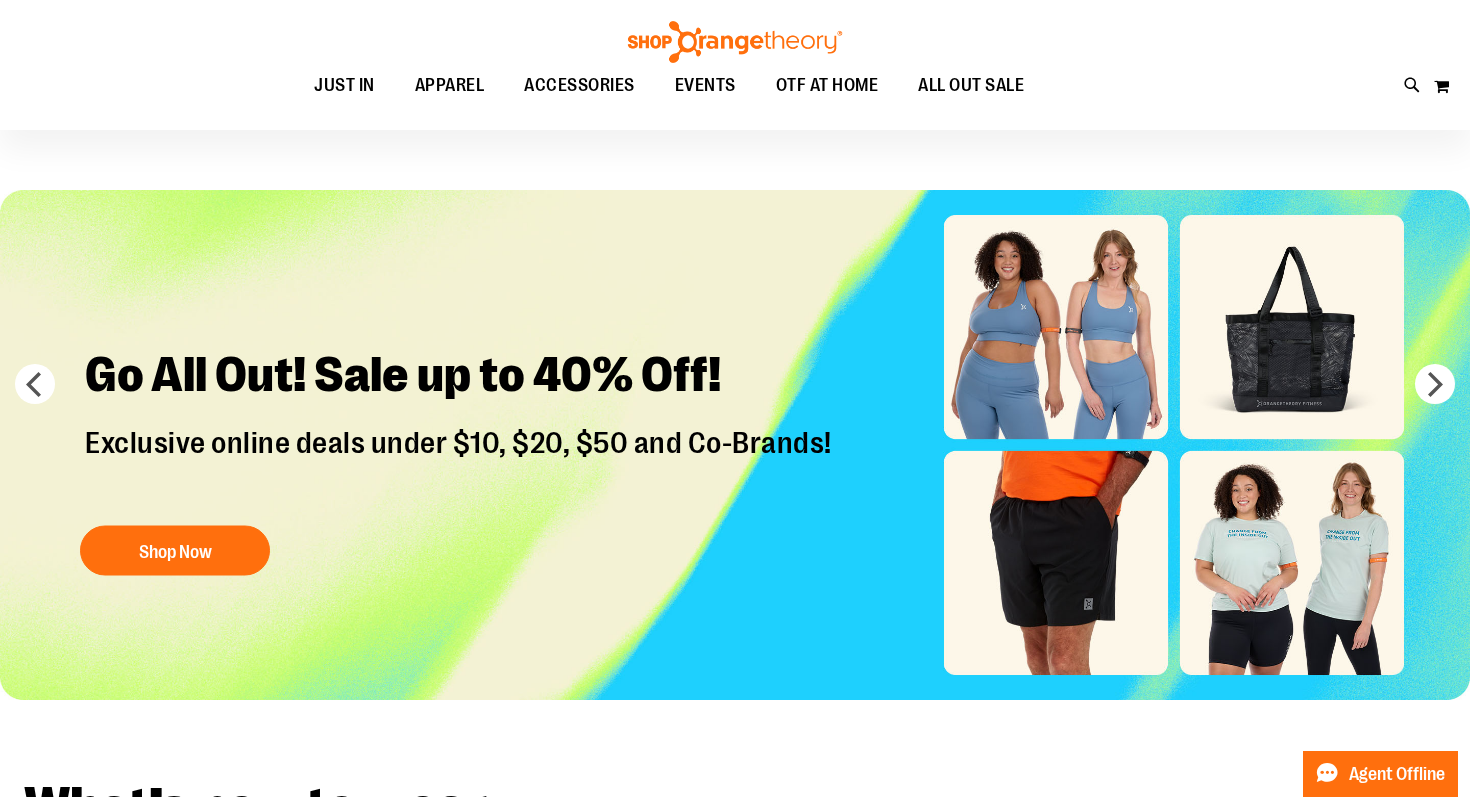 scroll, scrollTop: 36, scrollLeft: 0, axis: vertical 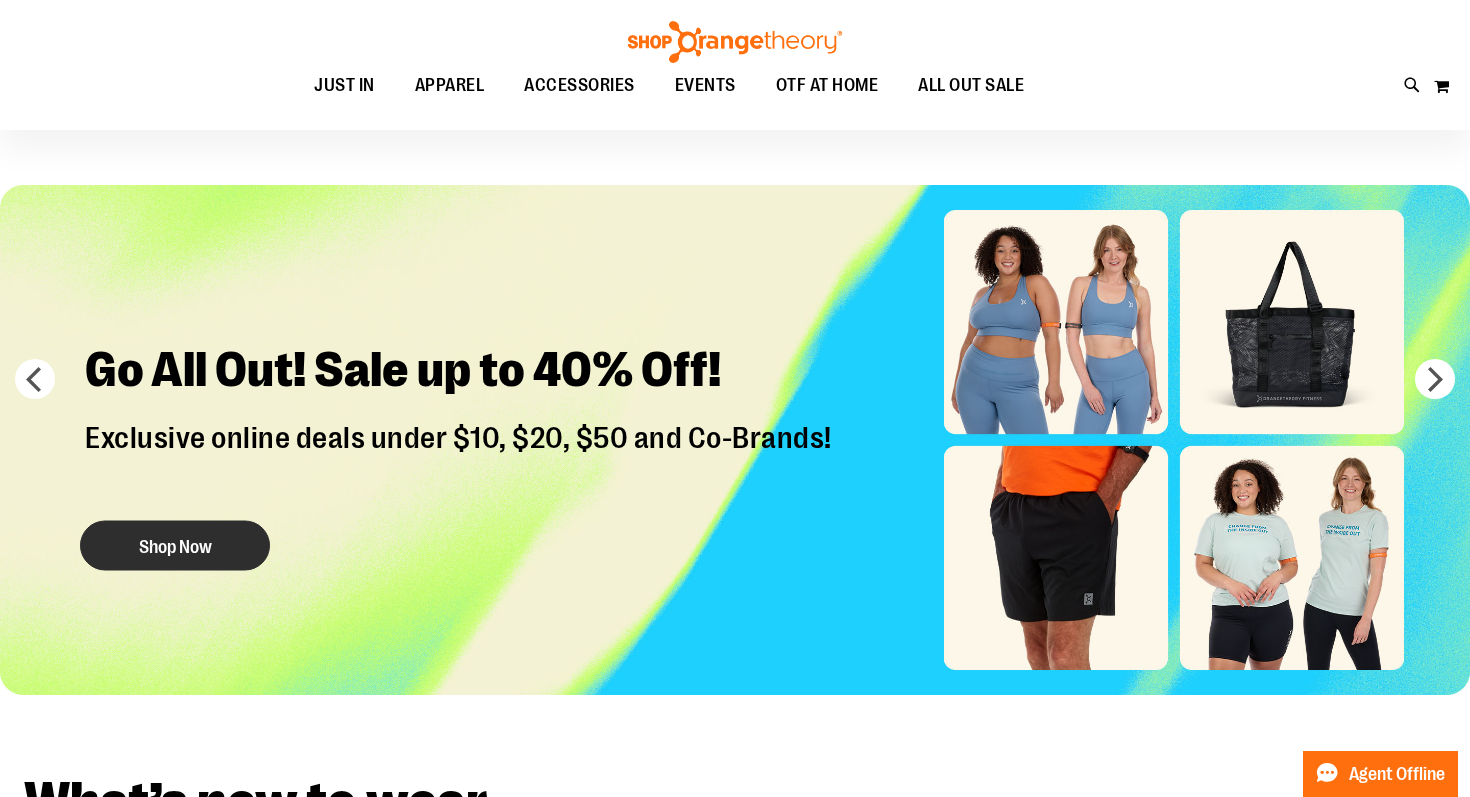 click on "Shop Now" at bounding box center [175, 546] 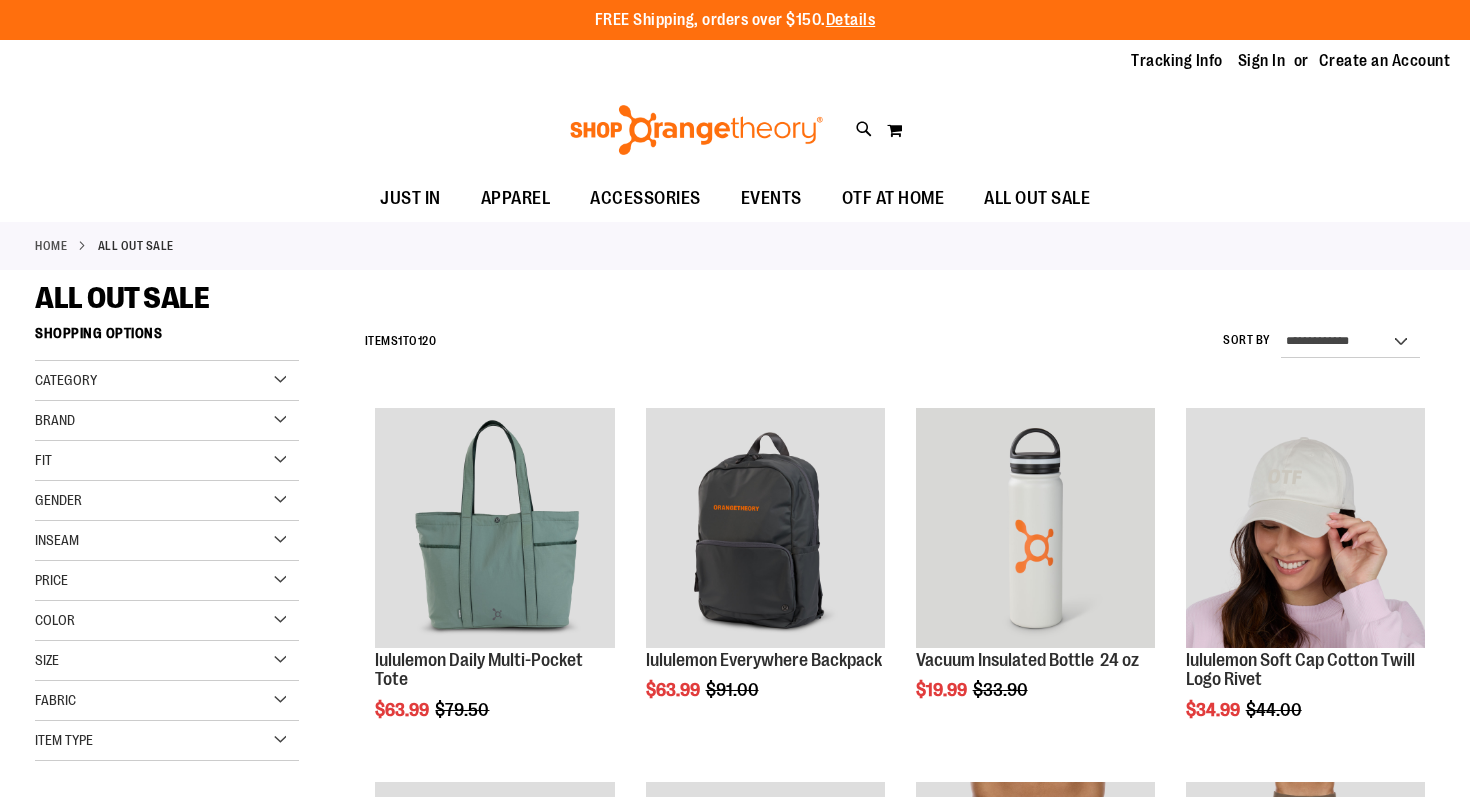 scroll, scrollTop: 0, scrollLeft: 0, axis: both 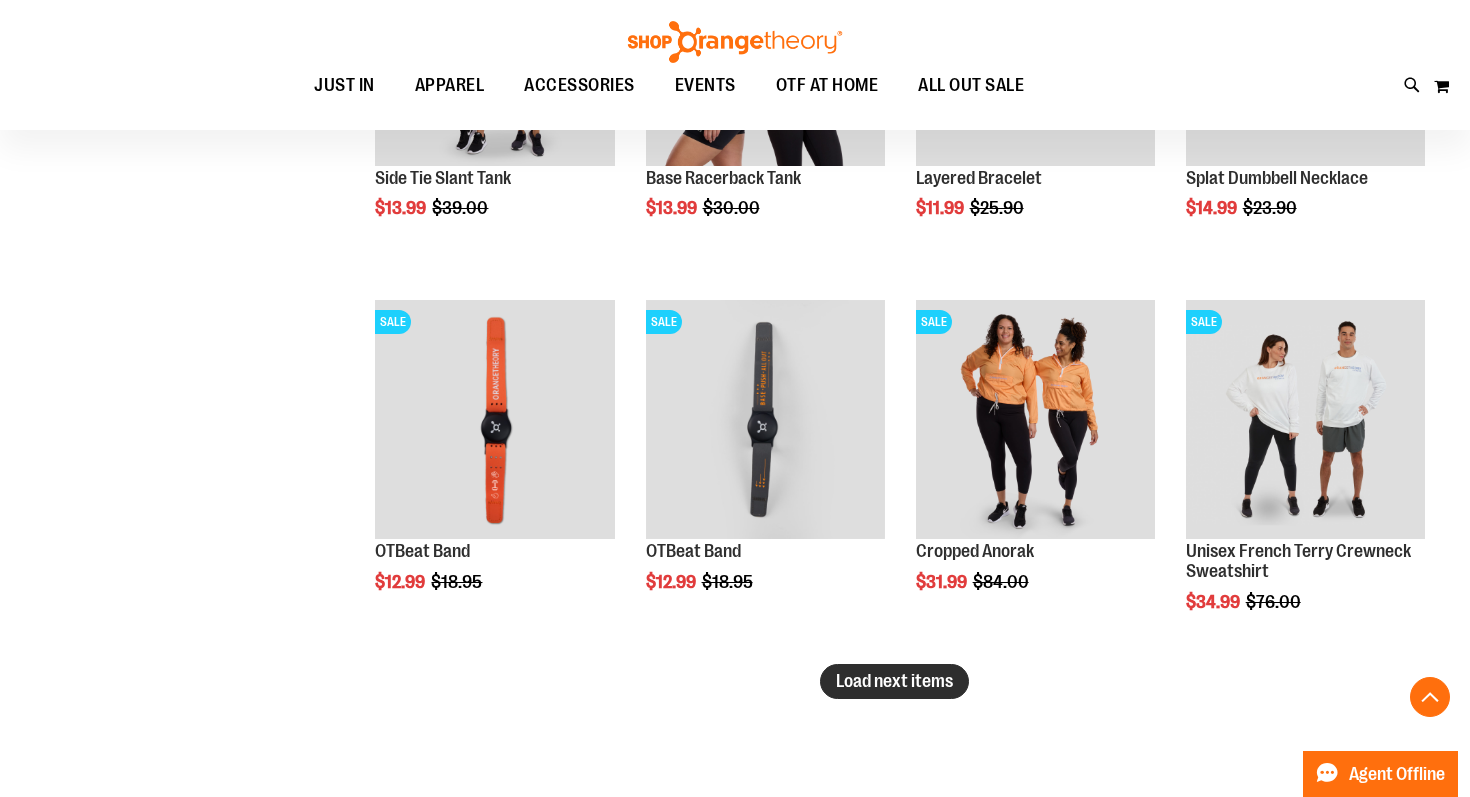 click on "Load next items" at bounding box center (894, 681) 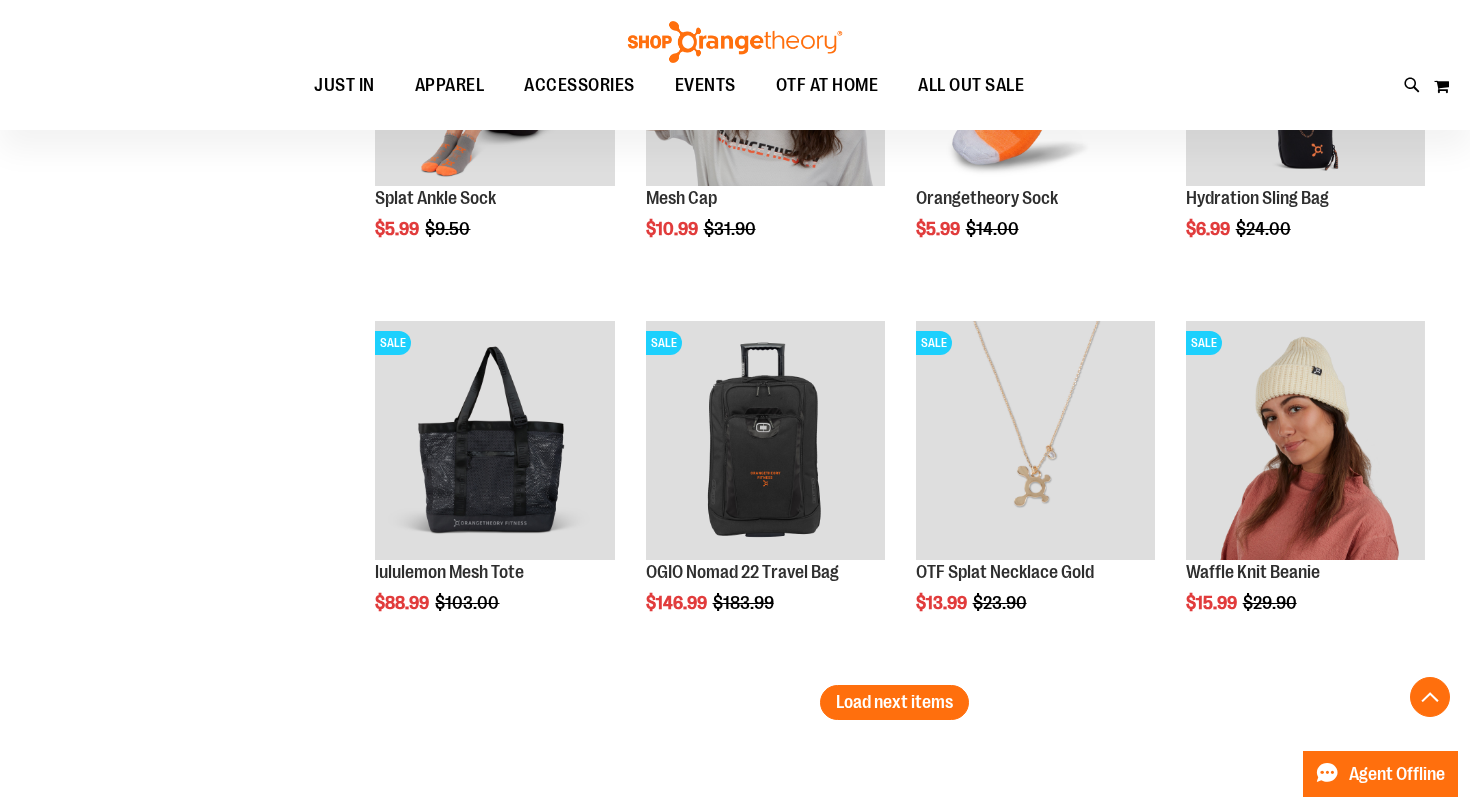 scroll, scrollTop: 4204, scrollLeft: 0, axis: vertical 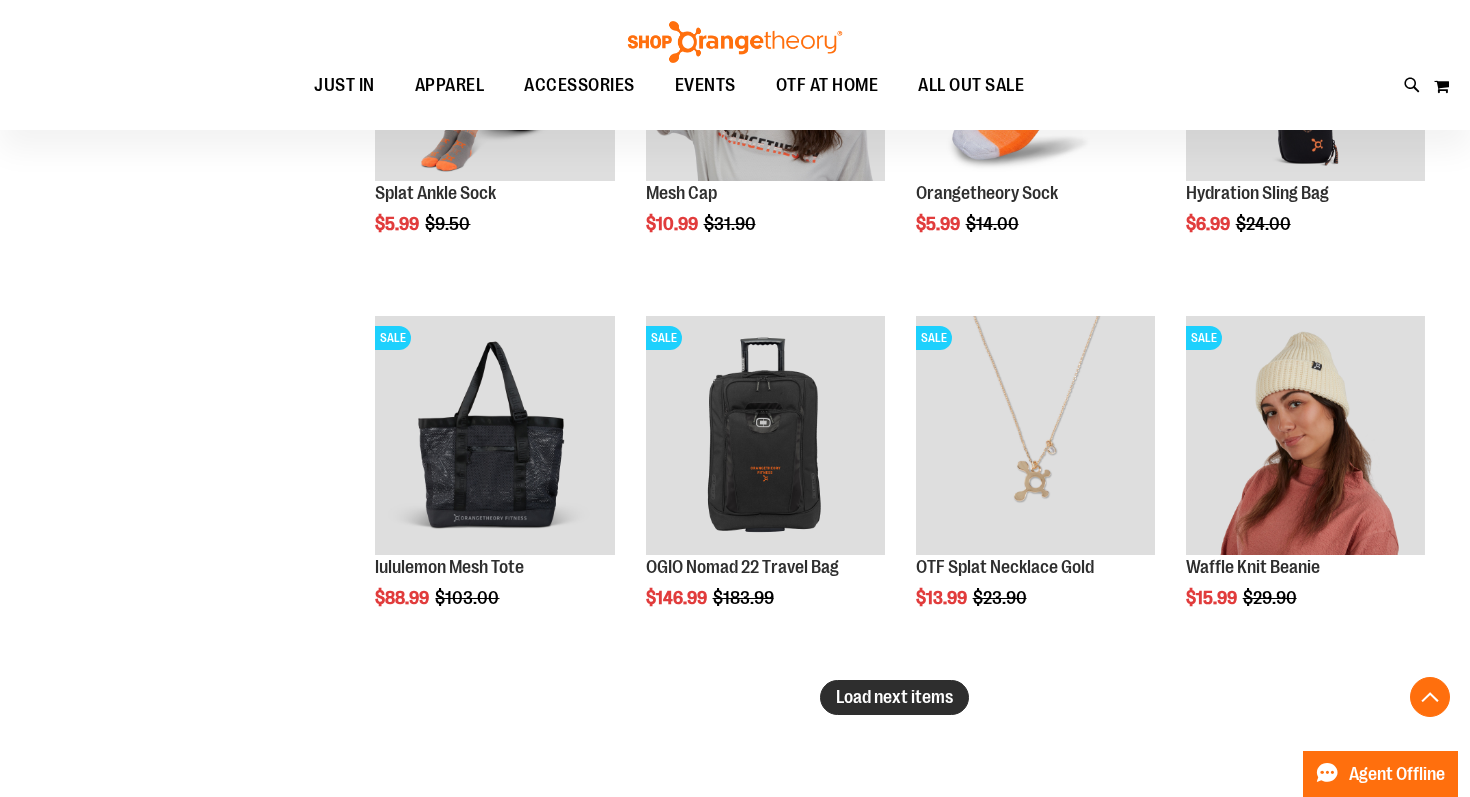 click on "Load next items" at bounding box center [894, 697] 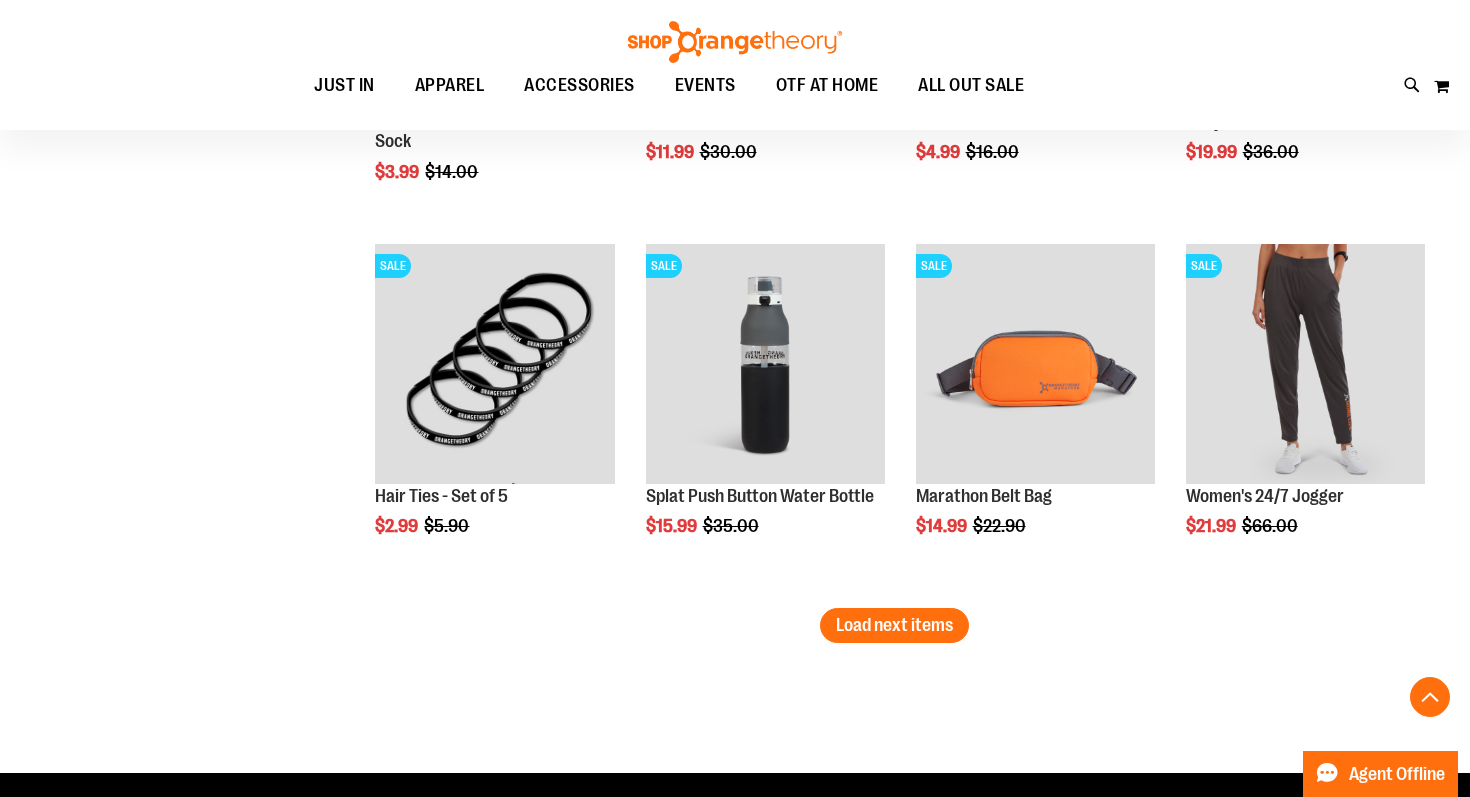 scroll, scrollTop: 5473, scrollLeft: 0, axis: vertical 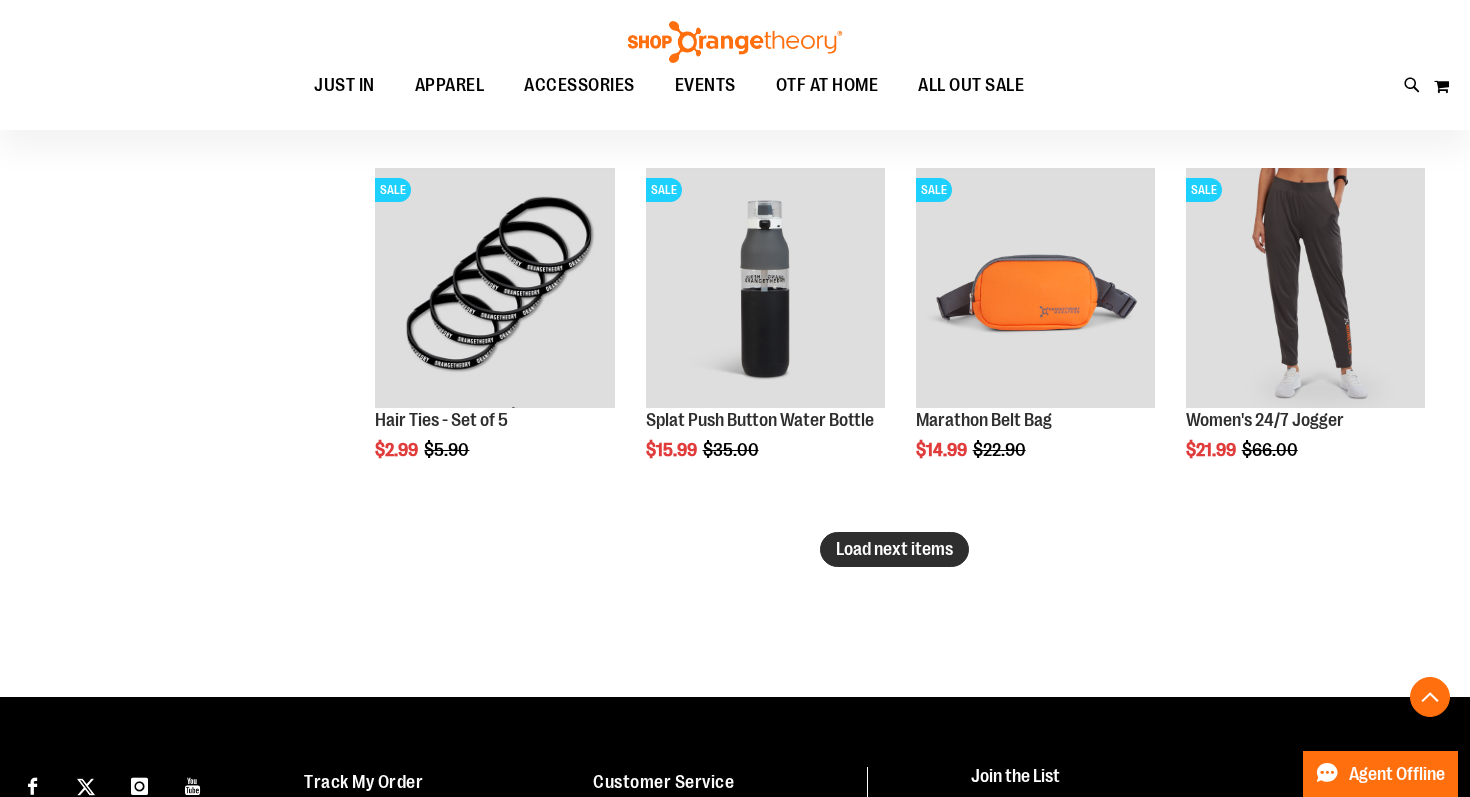 click on "Load next items" at bounding box center (894, 549) 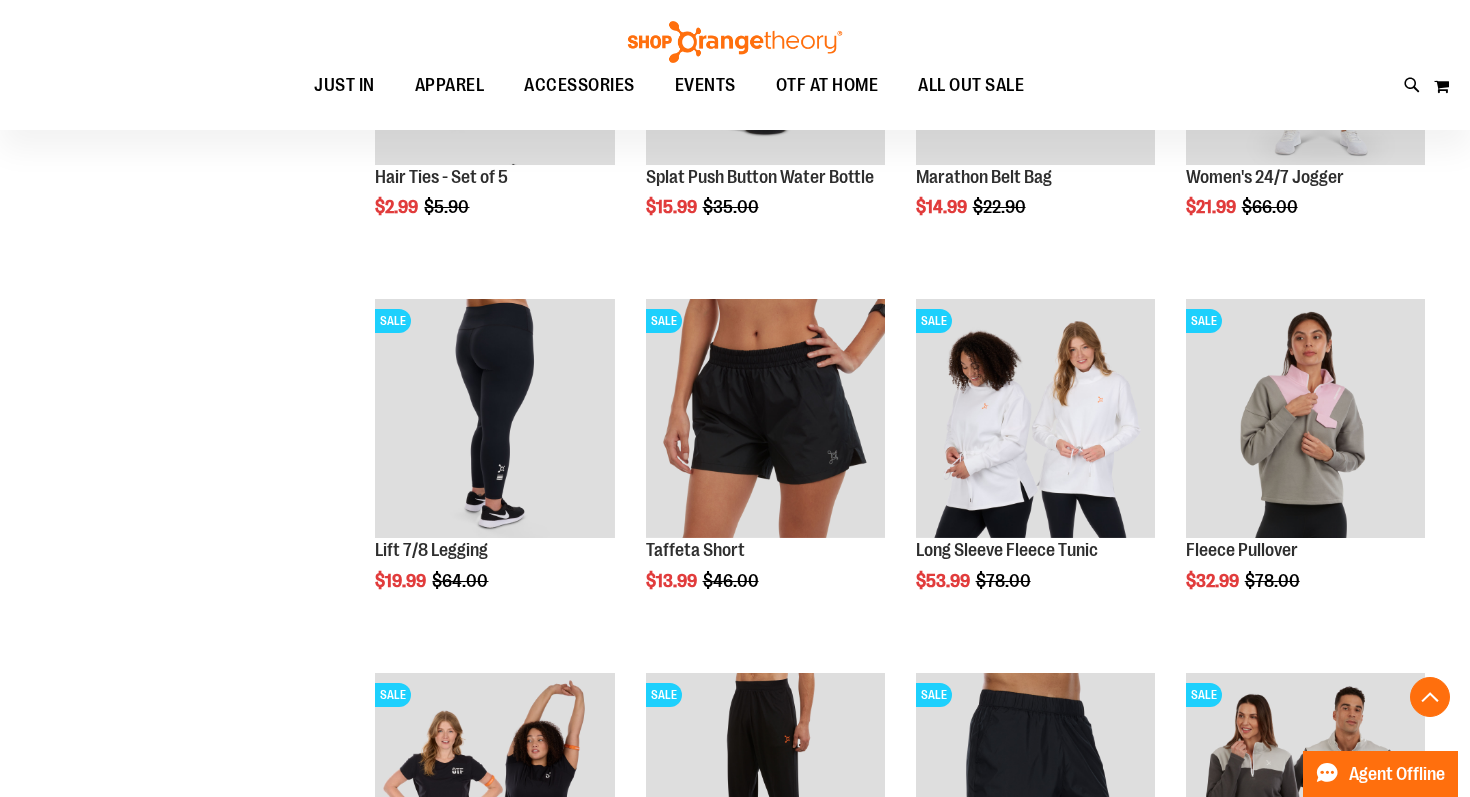 scroll, scrollTop: 5737, scrollLeft: 0, axis: vertical 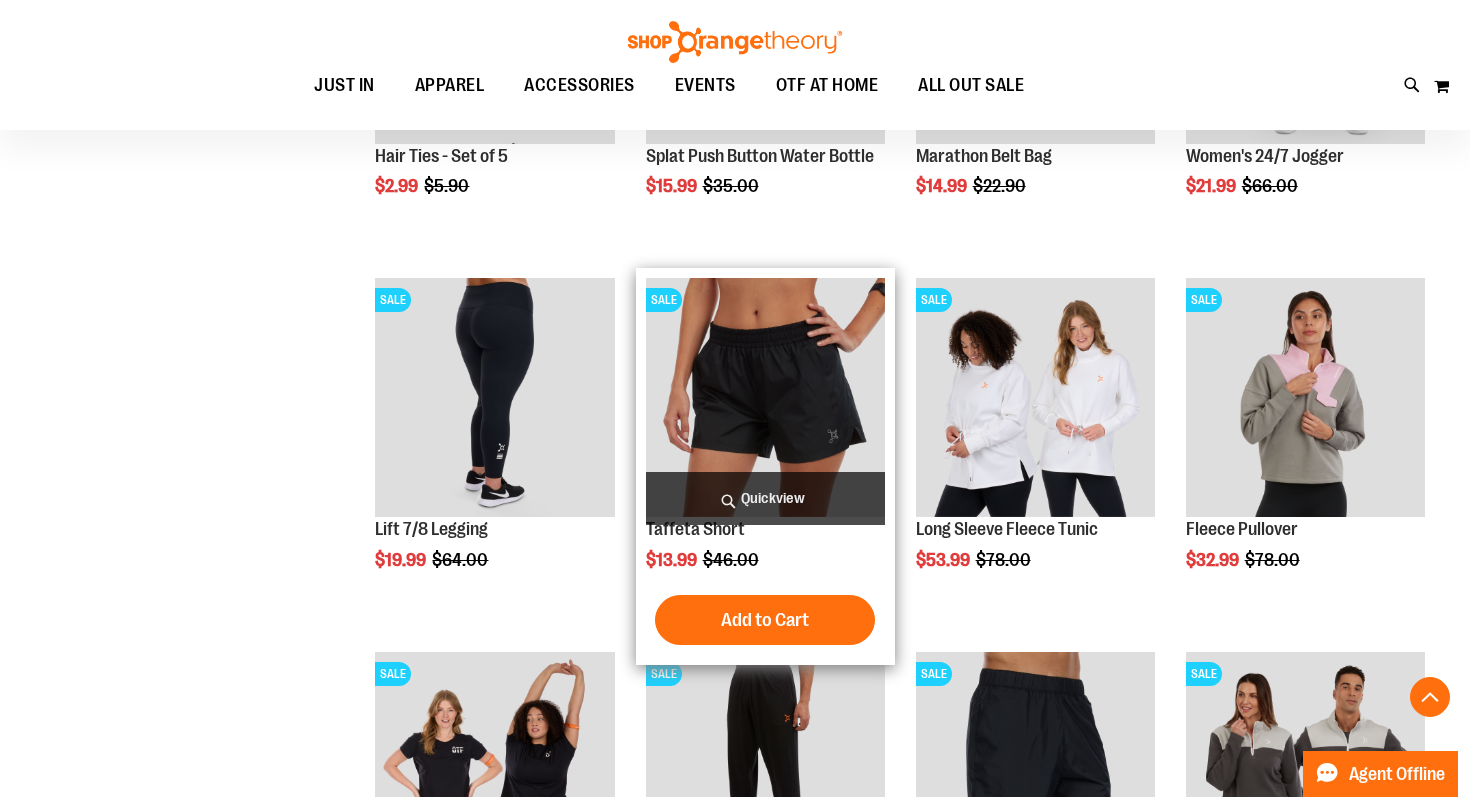 click at bounding box center (765, 397) 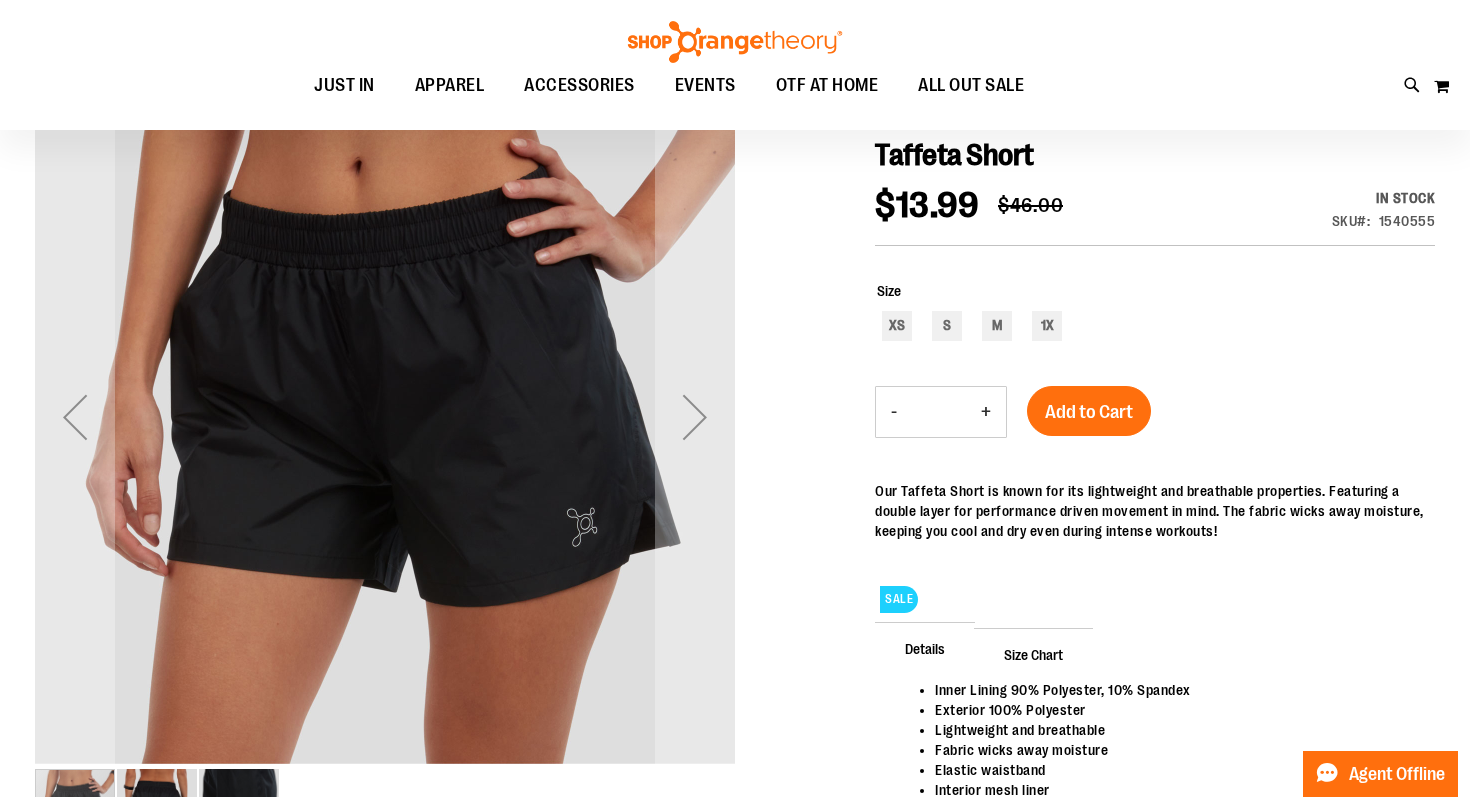 scroll, scrollTop: 238, scrollLeft: 0, axis: vertical 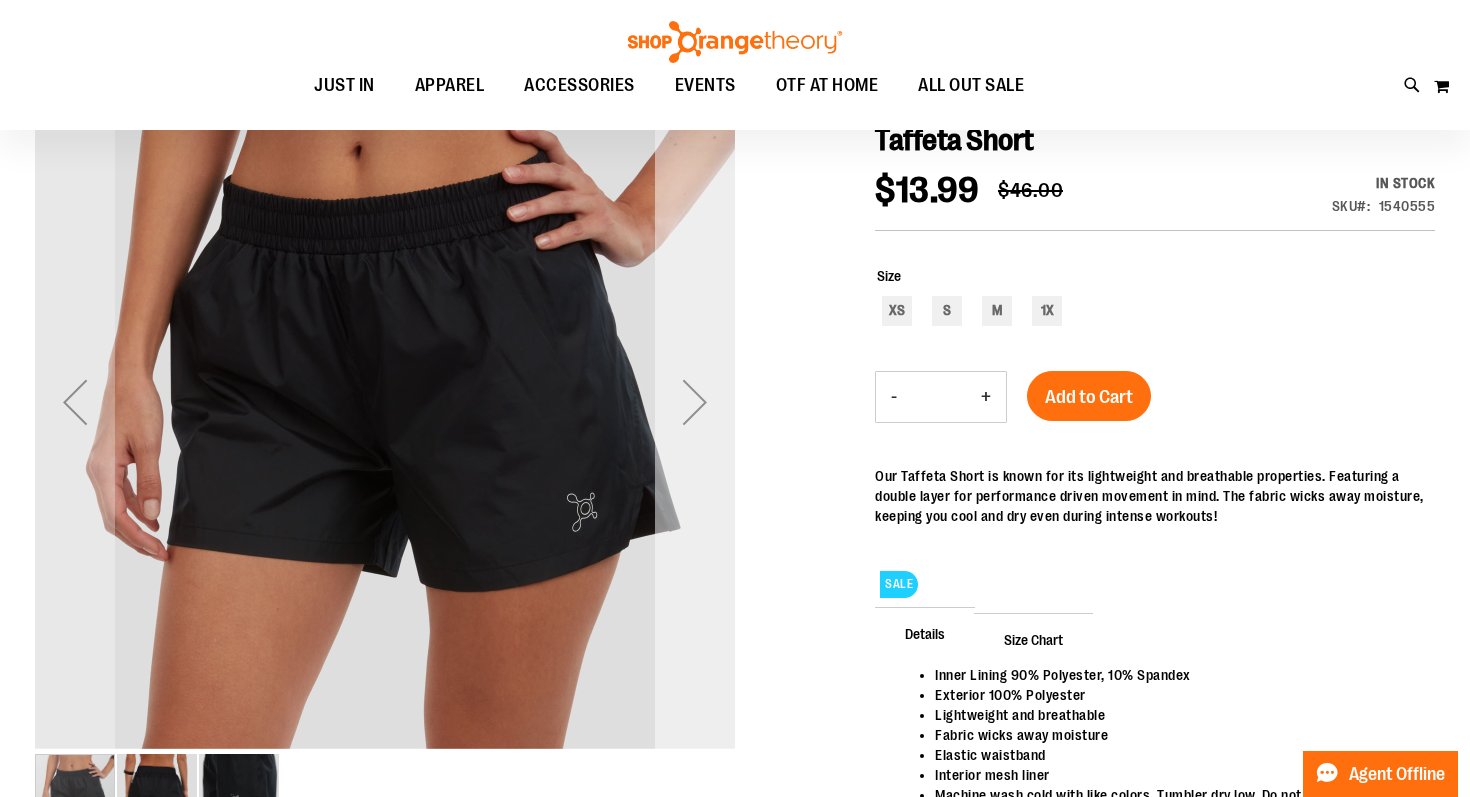 click at bounding box center [695, 402] 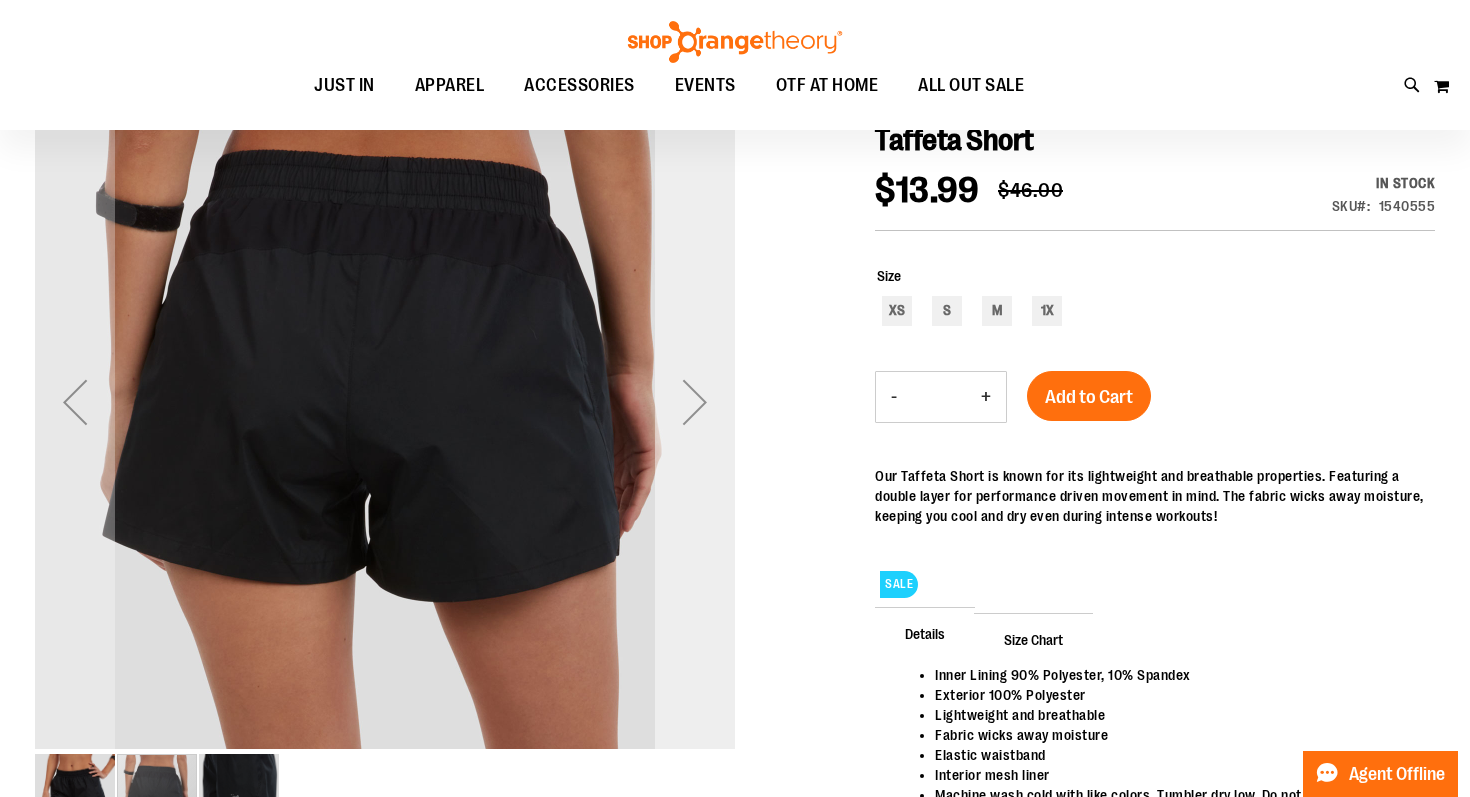 click at bounding box center (695, 402) 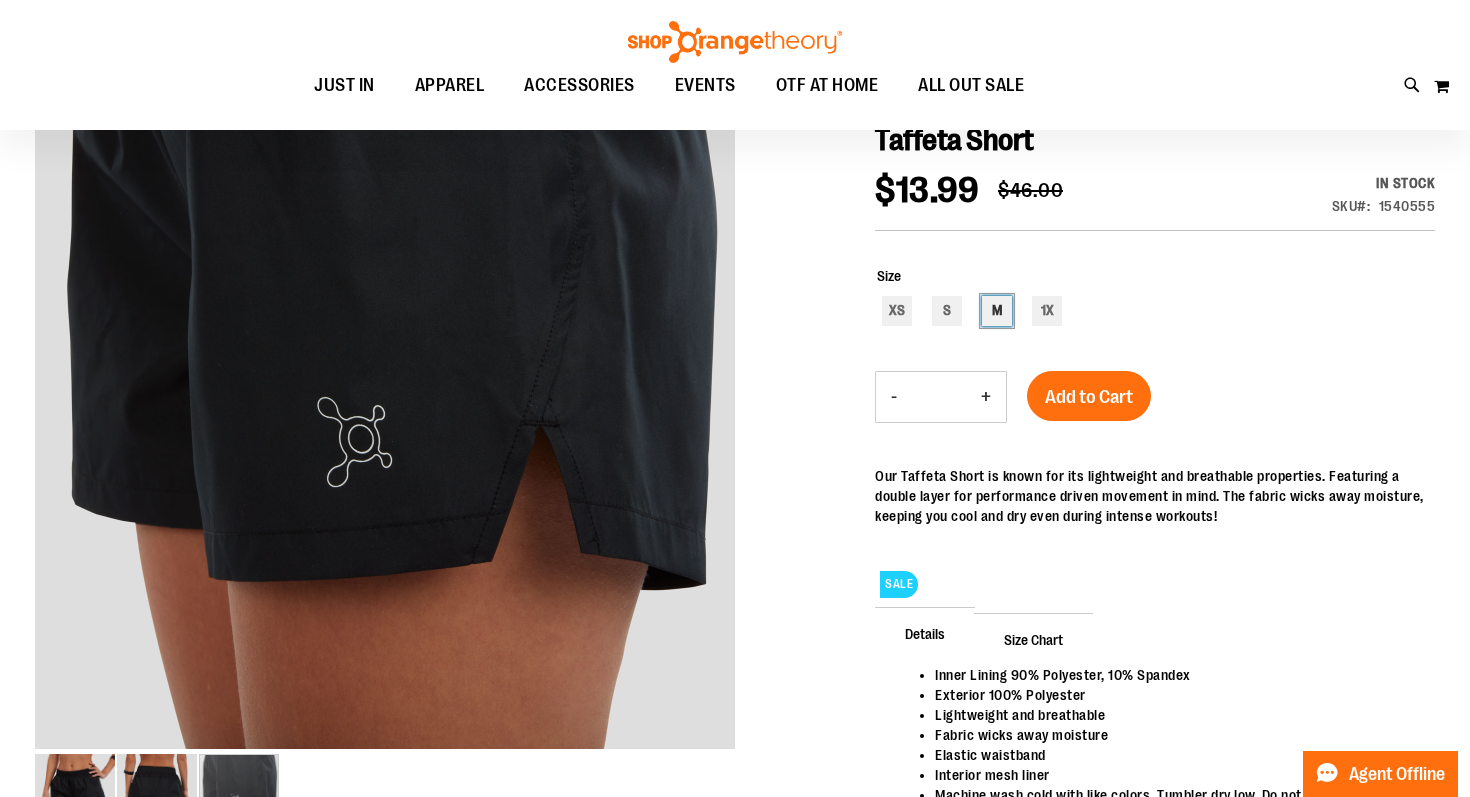 click on "M" at bounding box center (997, 311) 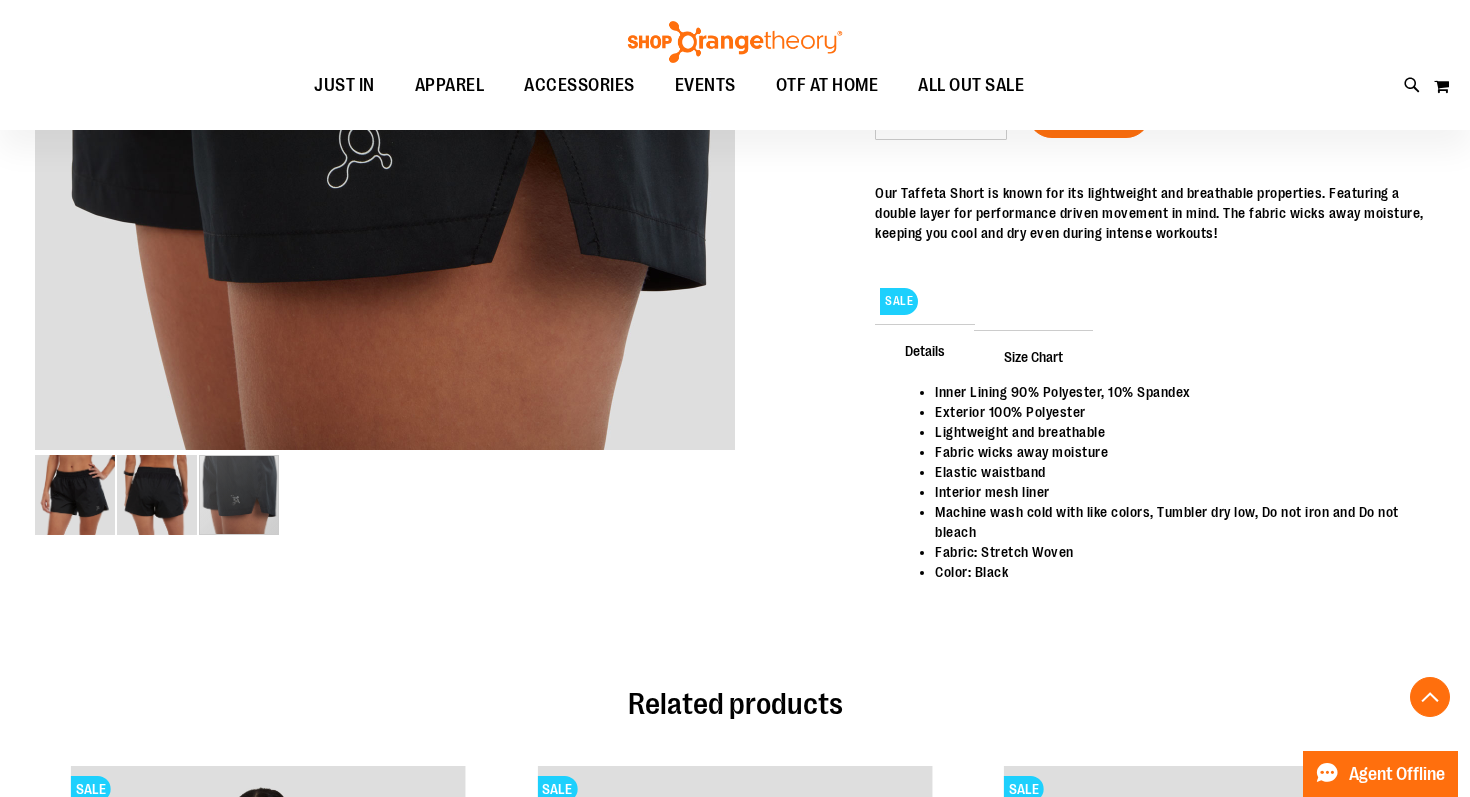 scroll, scrollTop: 574, scrollLeft: 0, axis: vertical 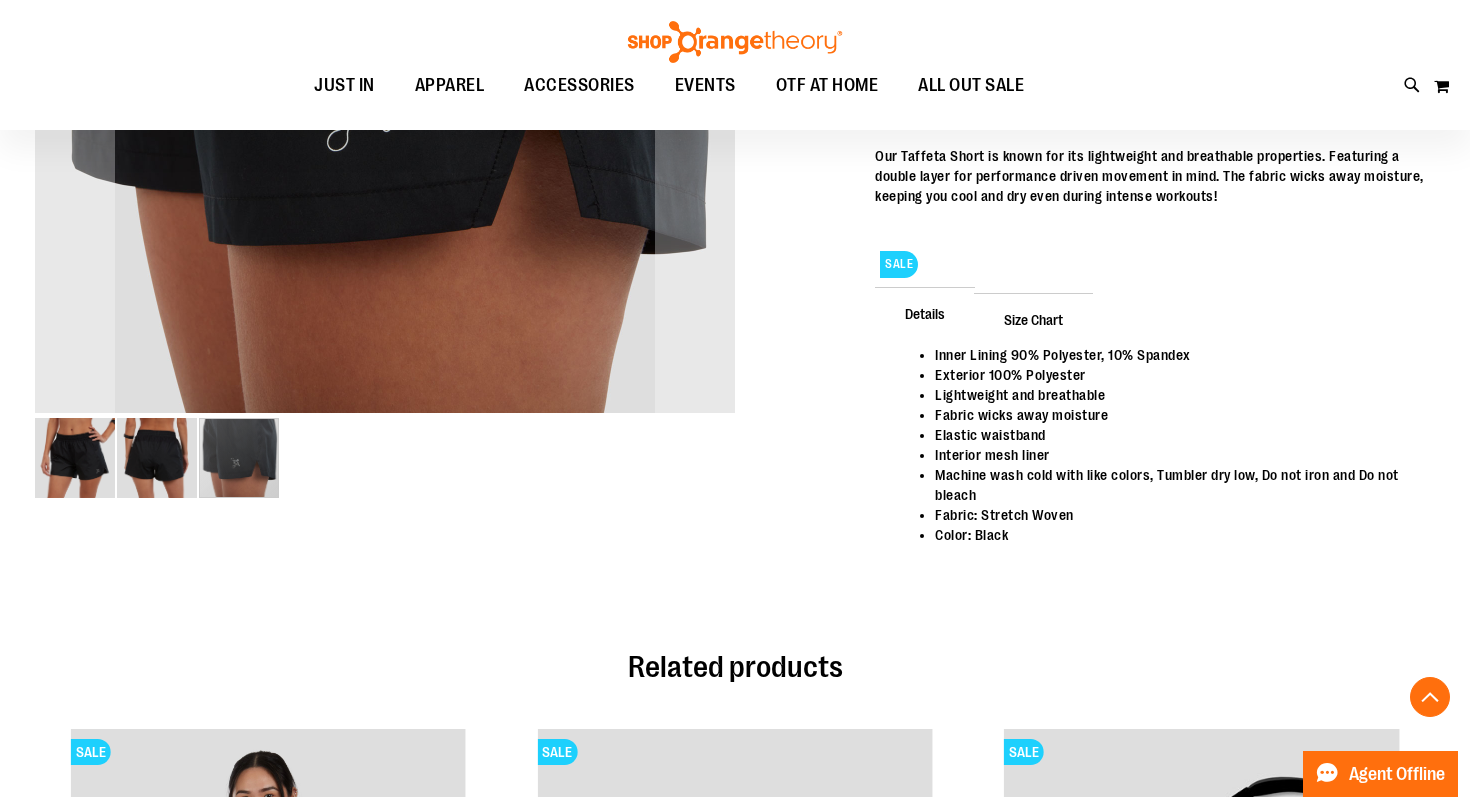 click at bounding box center [157, 458] 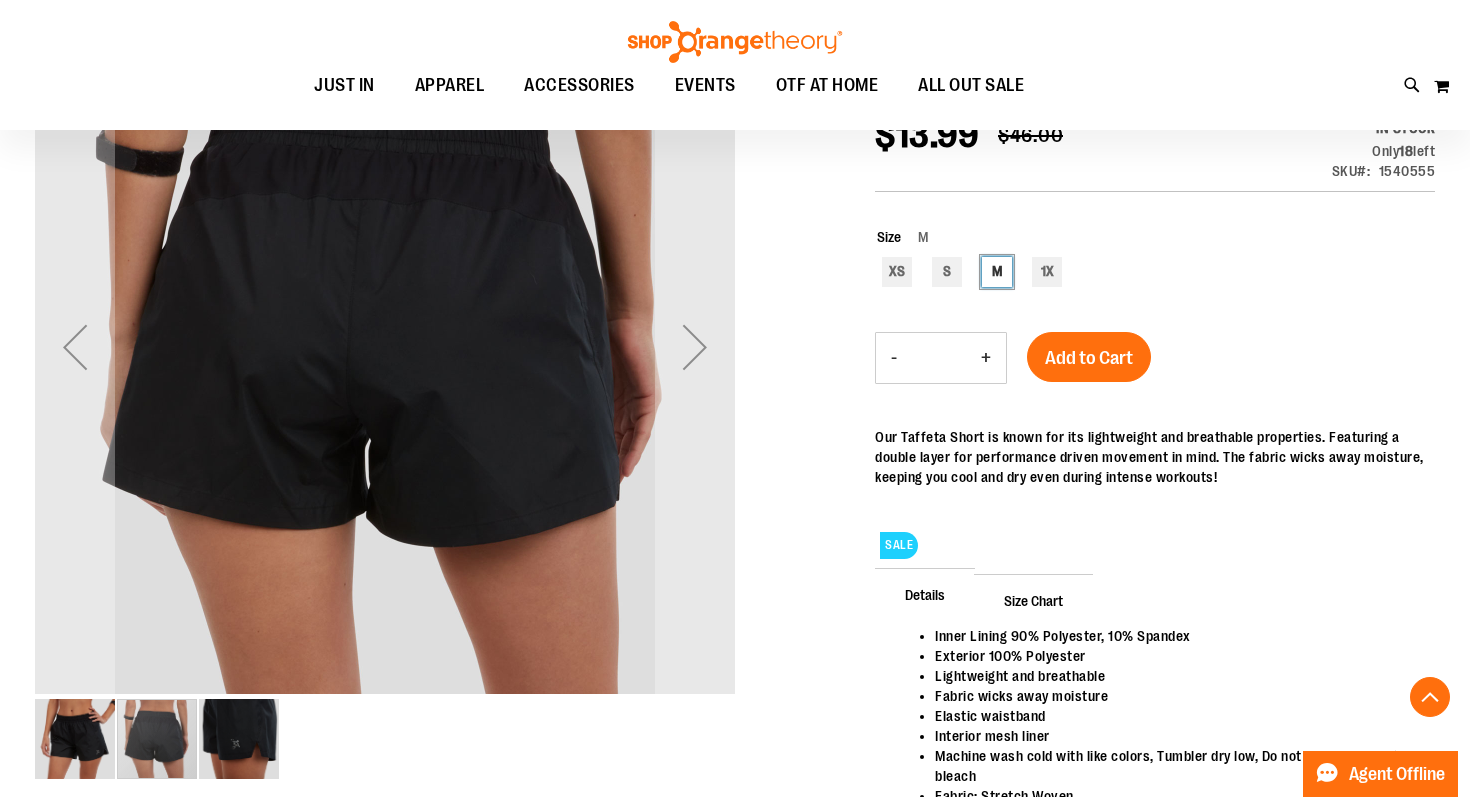 scroll, scrollTop: 315, scrollLeft: 0, axis: vertical 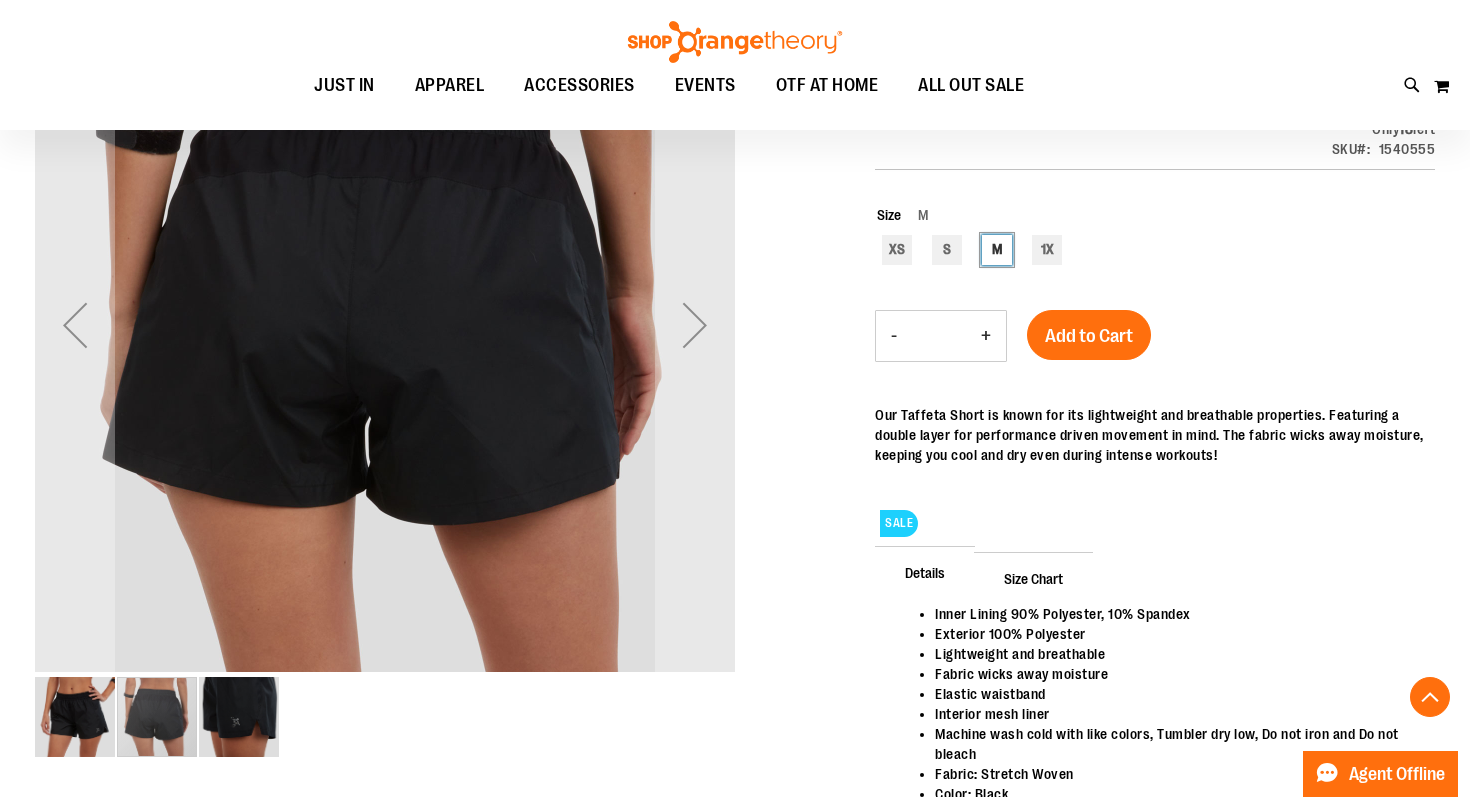 click at bounding box center (75, 717) 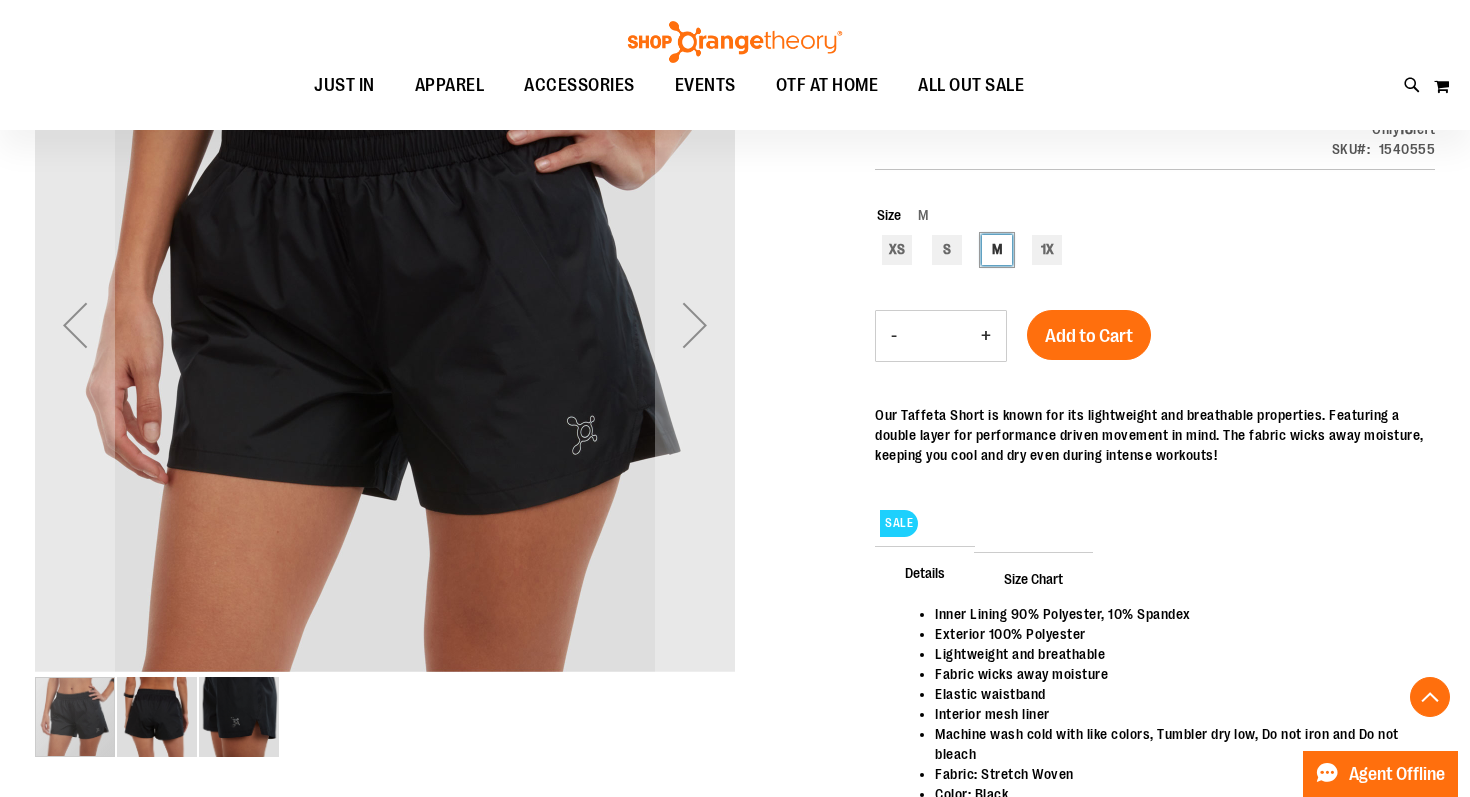 click at bounding box center (239, 717) 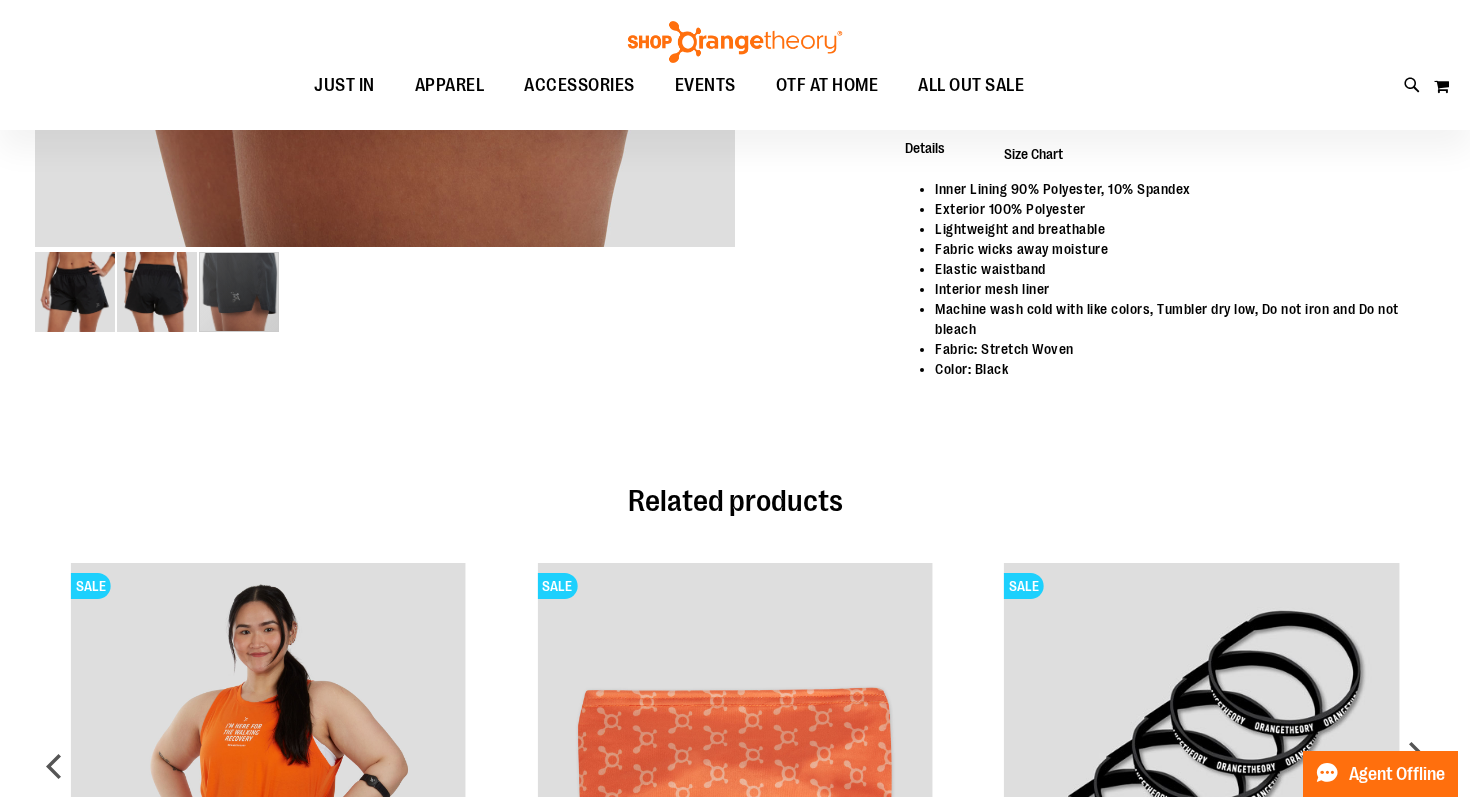 scroll, scrollTop: 0, scrollLeft: 0, axis: both 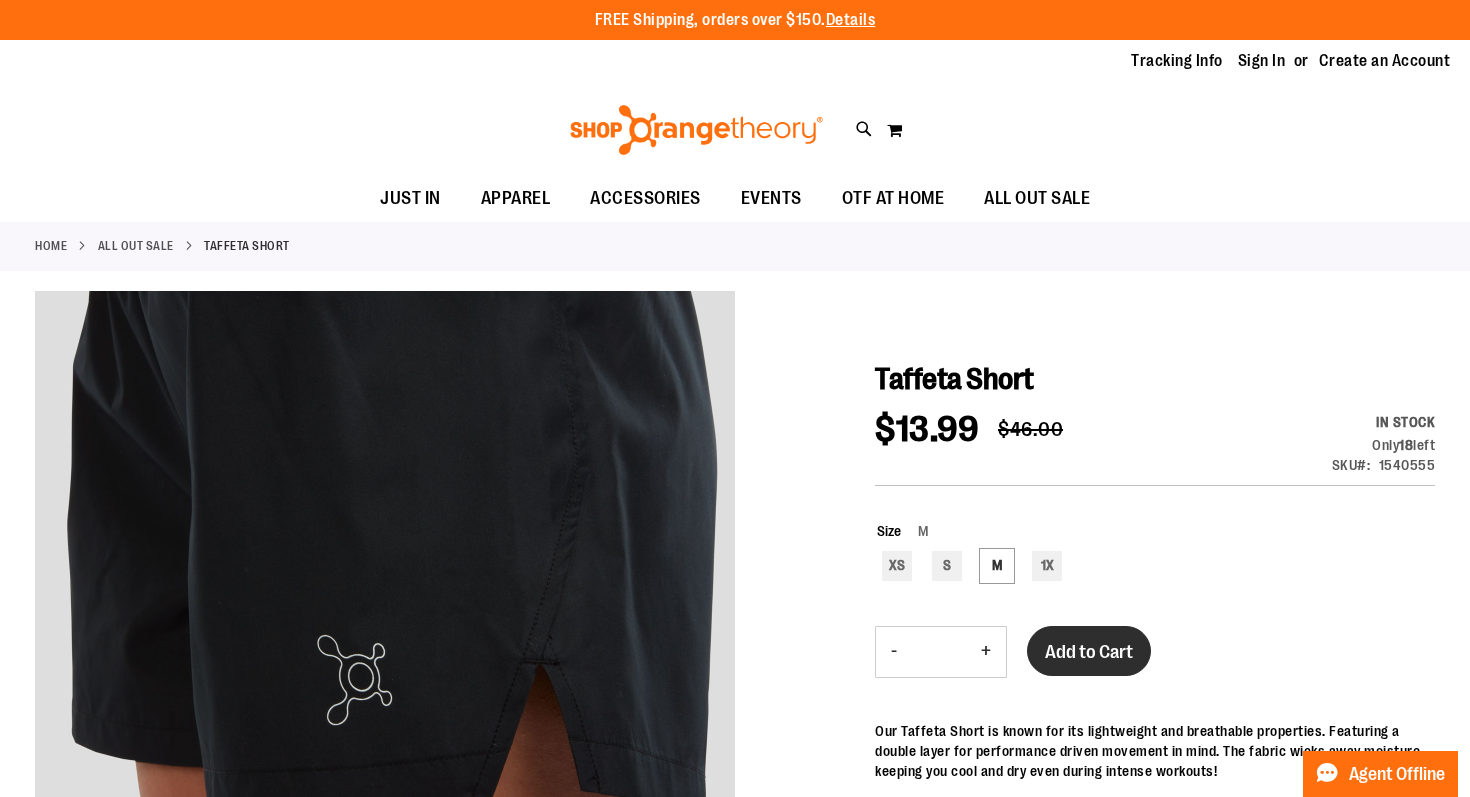 click on "Add to Cart" at bounding box center [1089, 652] 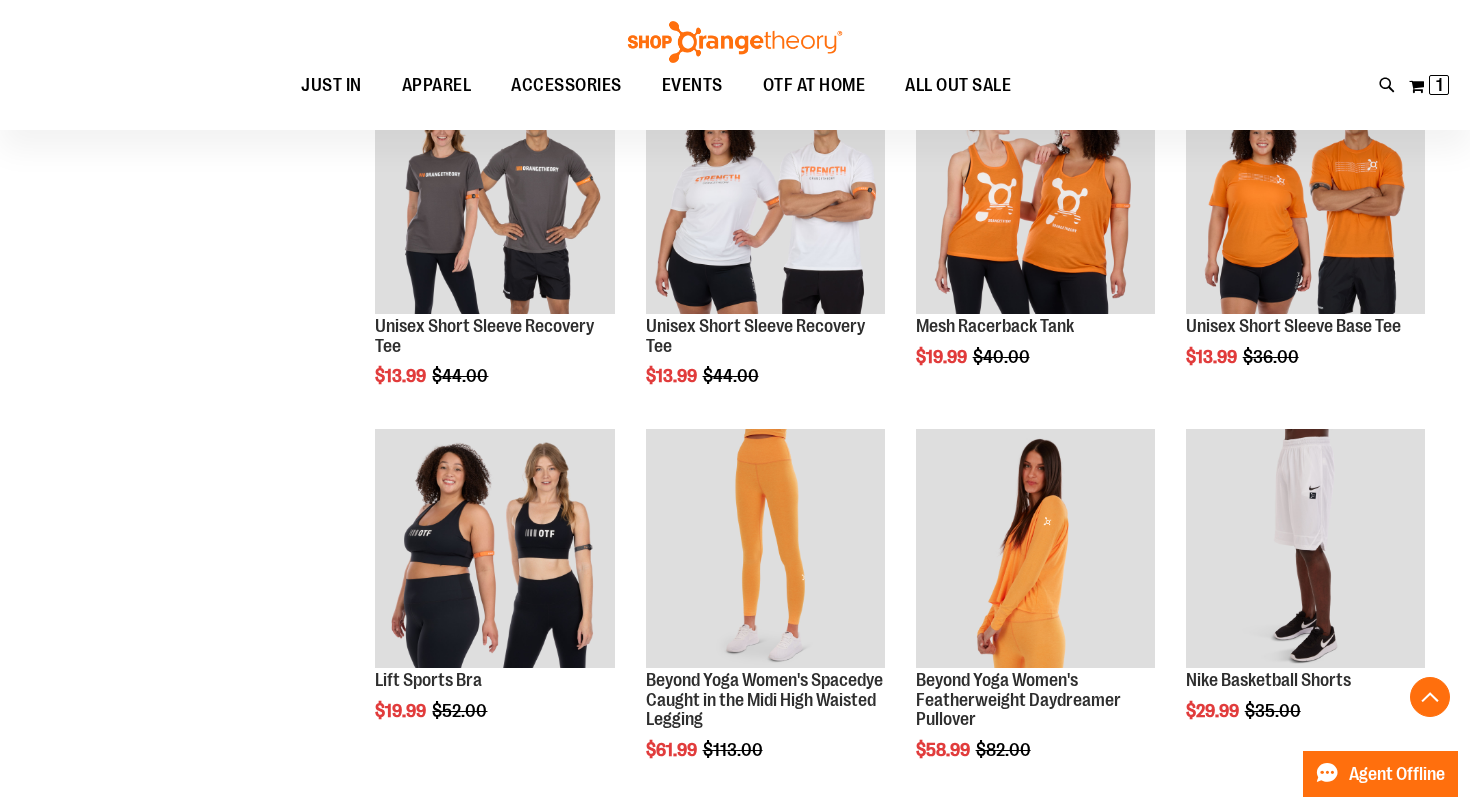 scroll, scrollTop: 929, scrollLeft: 0, axis: vertical 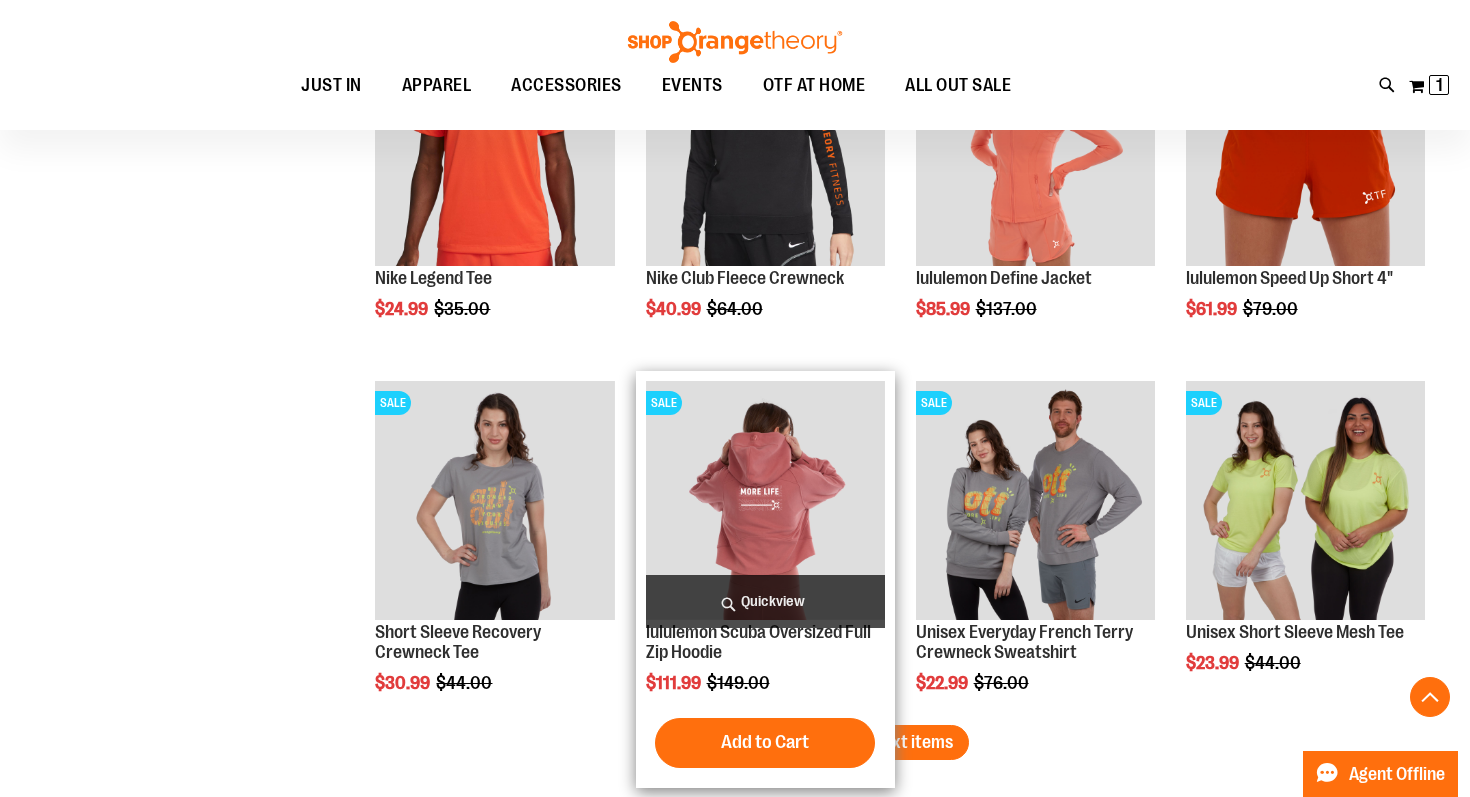 click at bounding box center (765, 500) 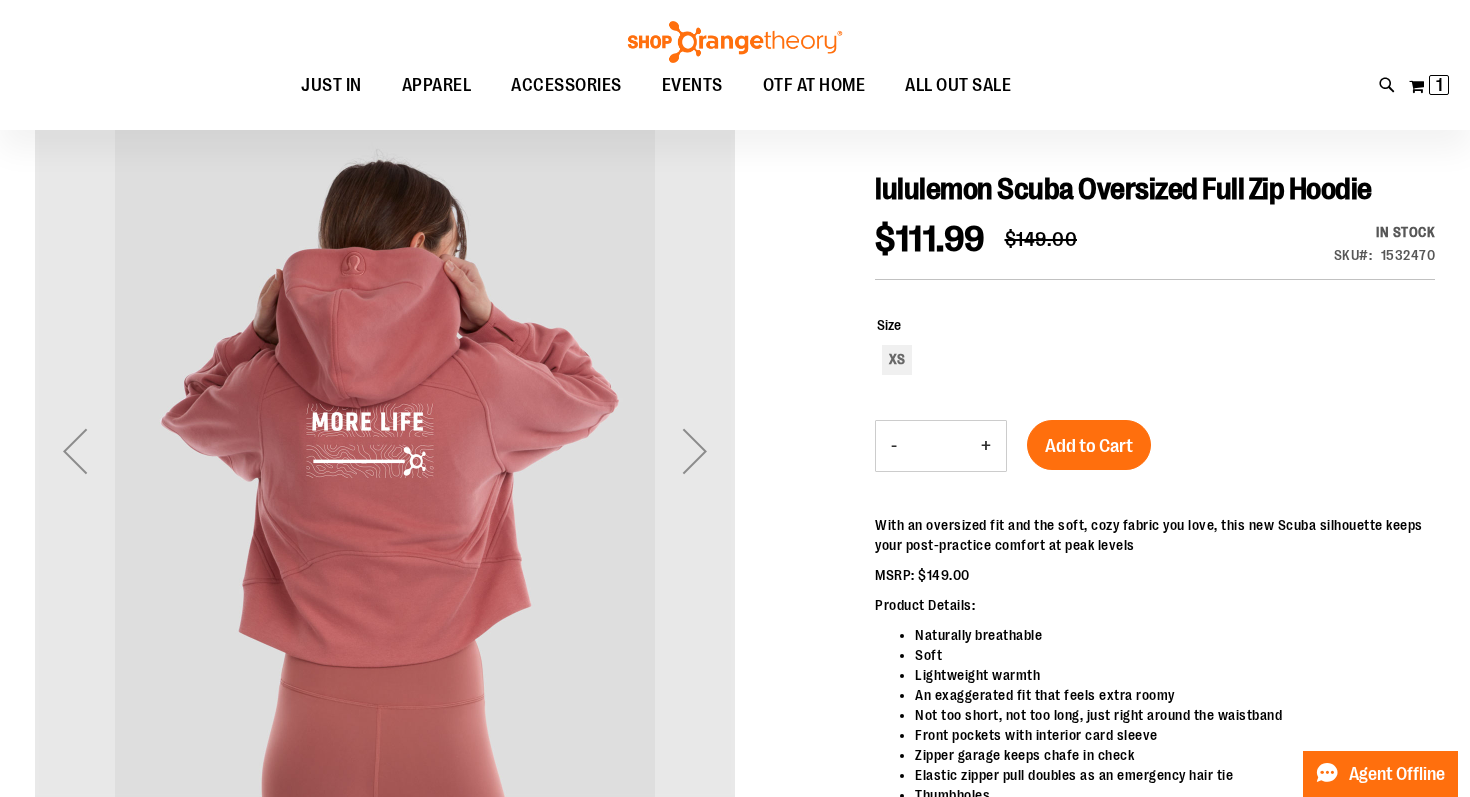 scroll, scrollTop: 190, scrollLeft: 0, axis: vertical 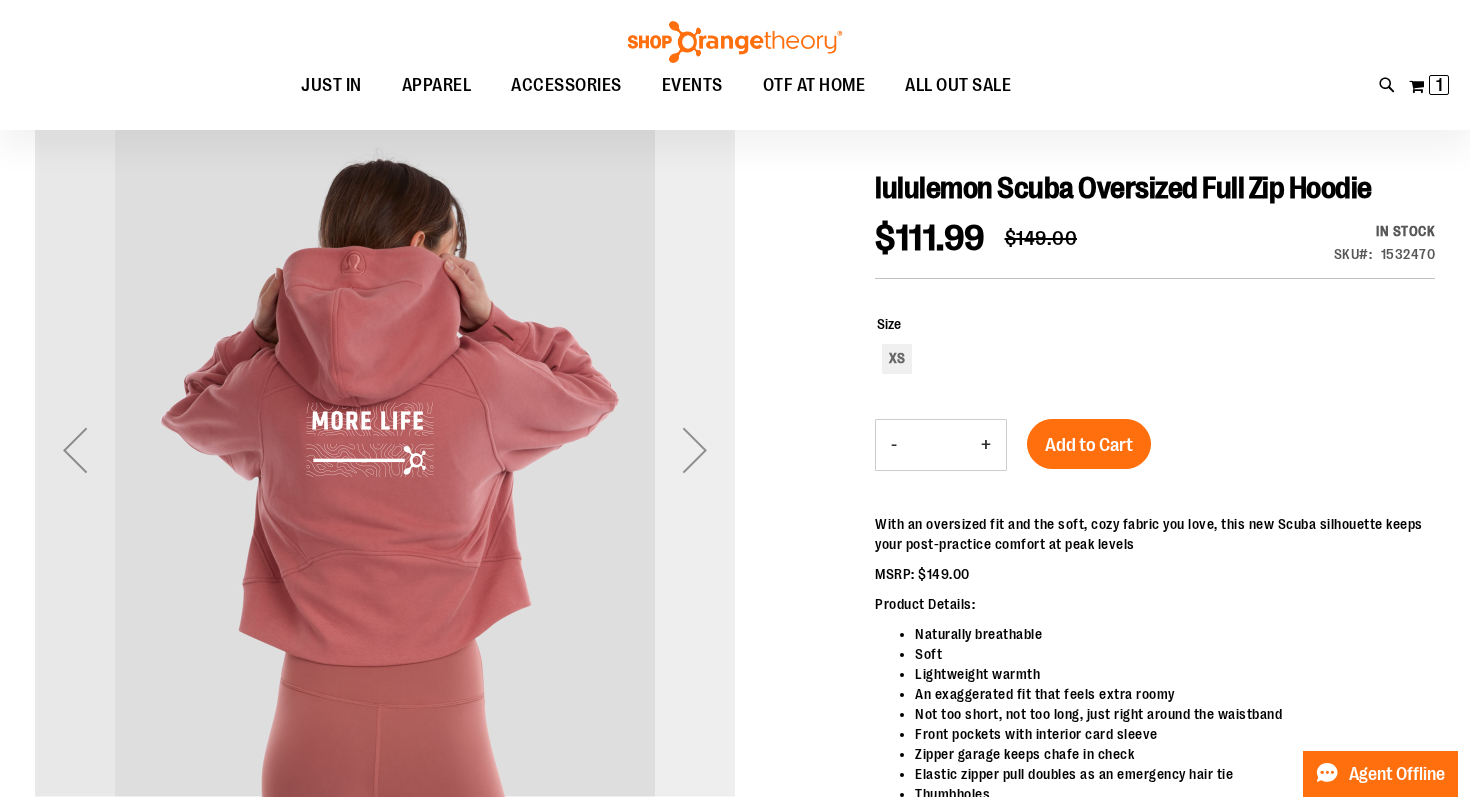 click at bounding box center [695, 450] 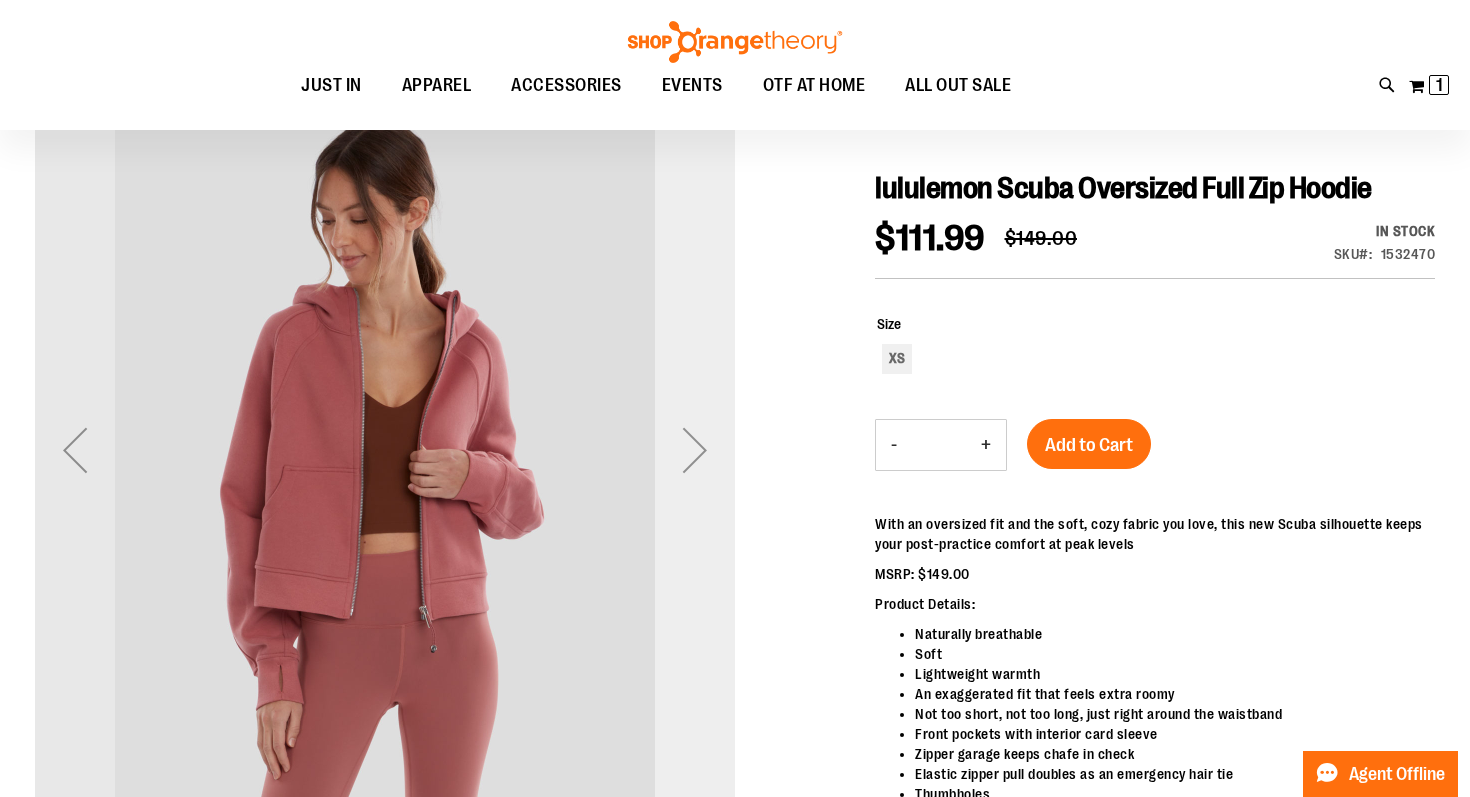 click at bounding box center (695, 450) 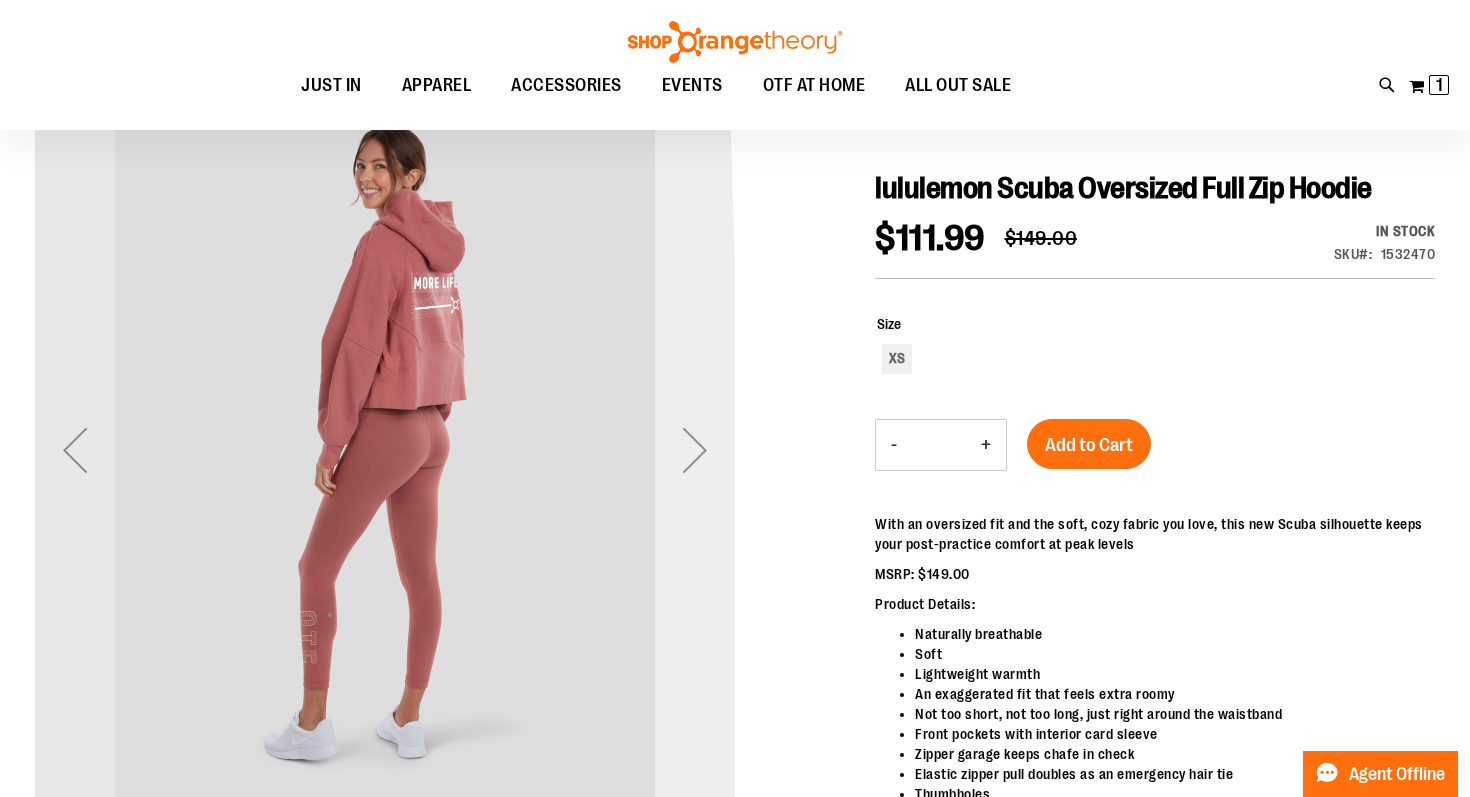 click at bounding box center [695, 450] 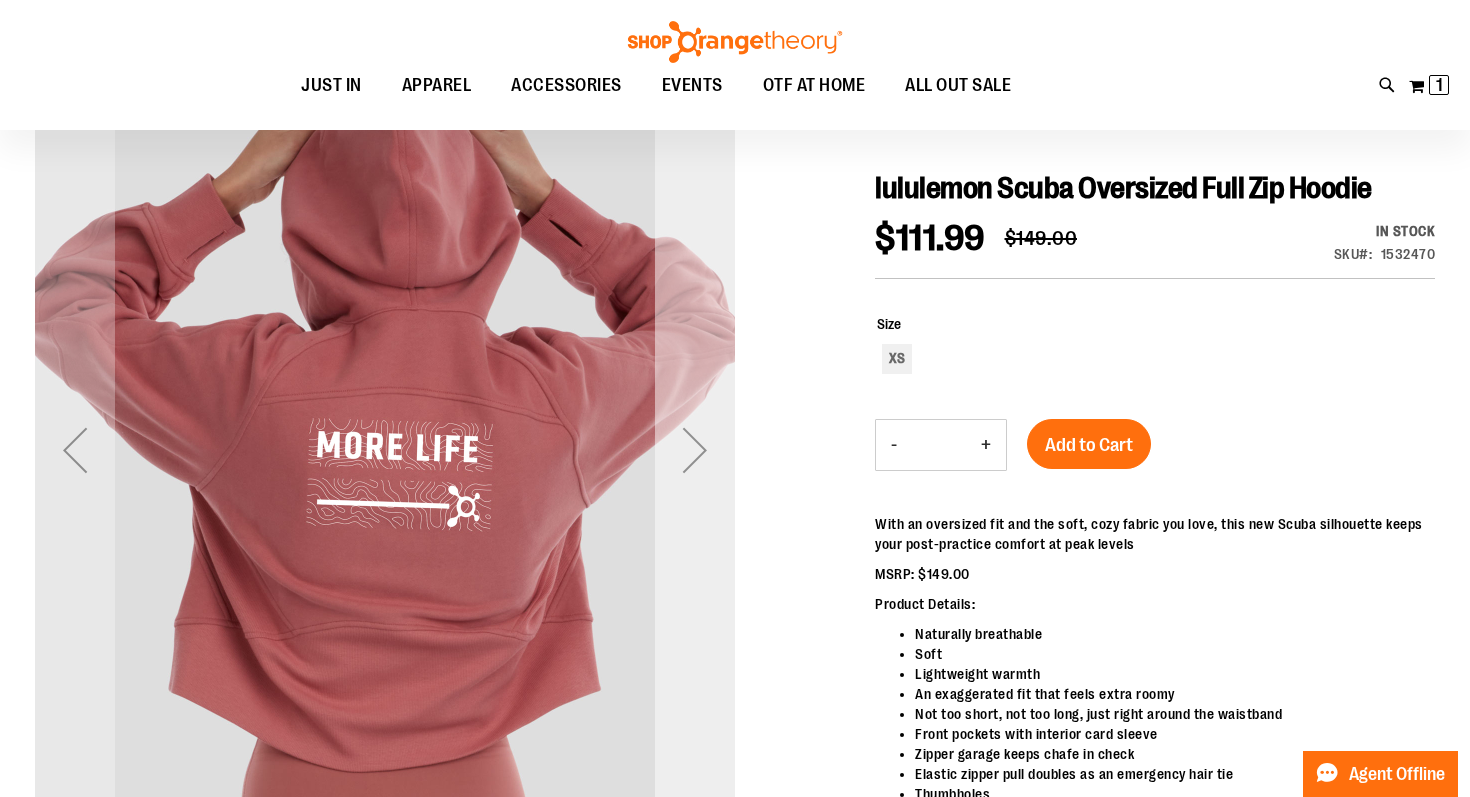 click at bounding box center (695, 450) 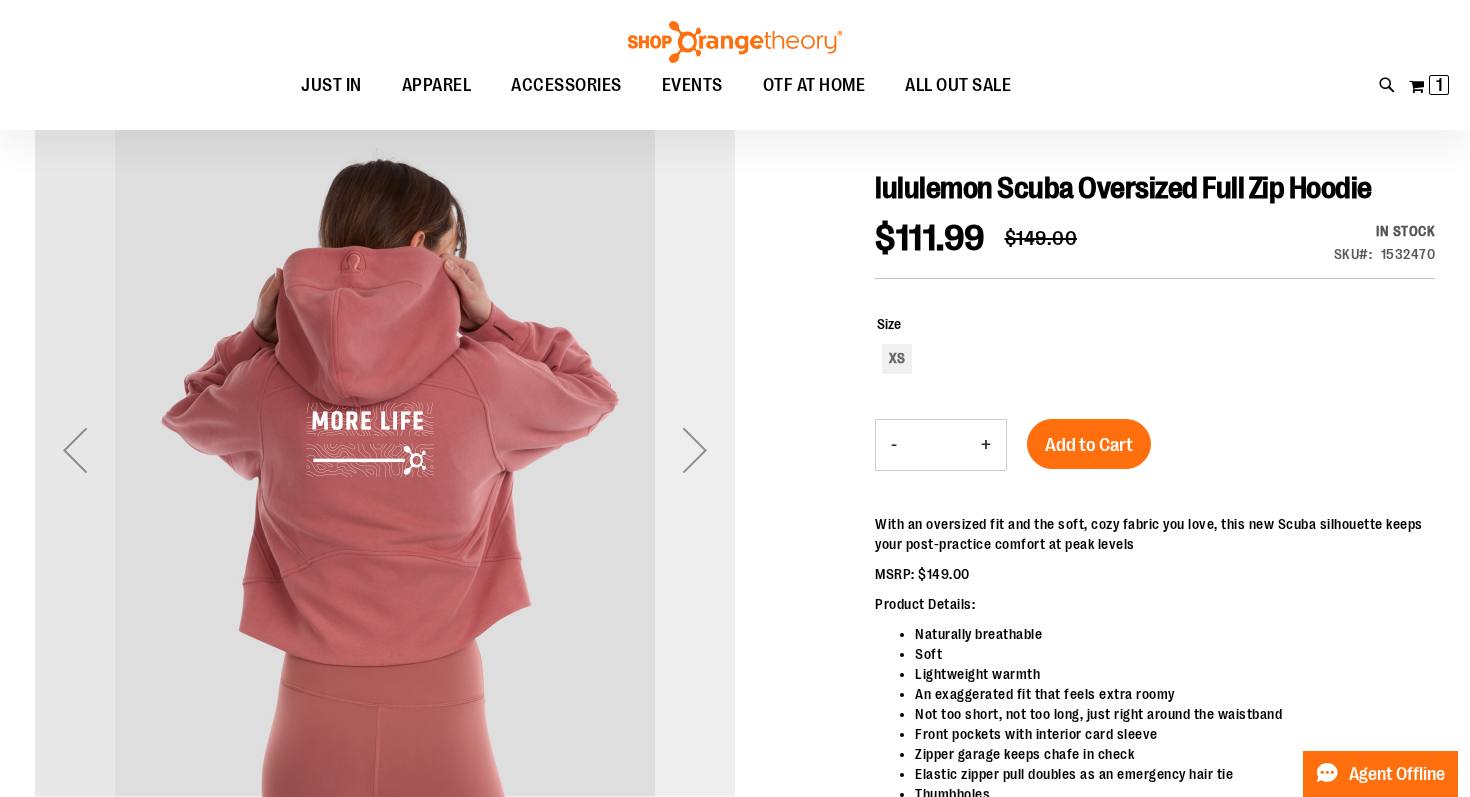 click at bounding box center (695, 450) 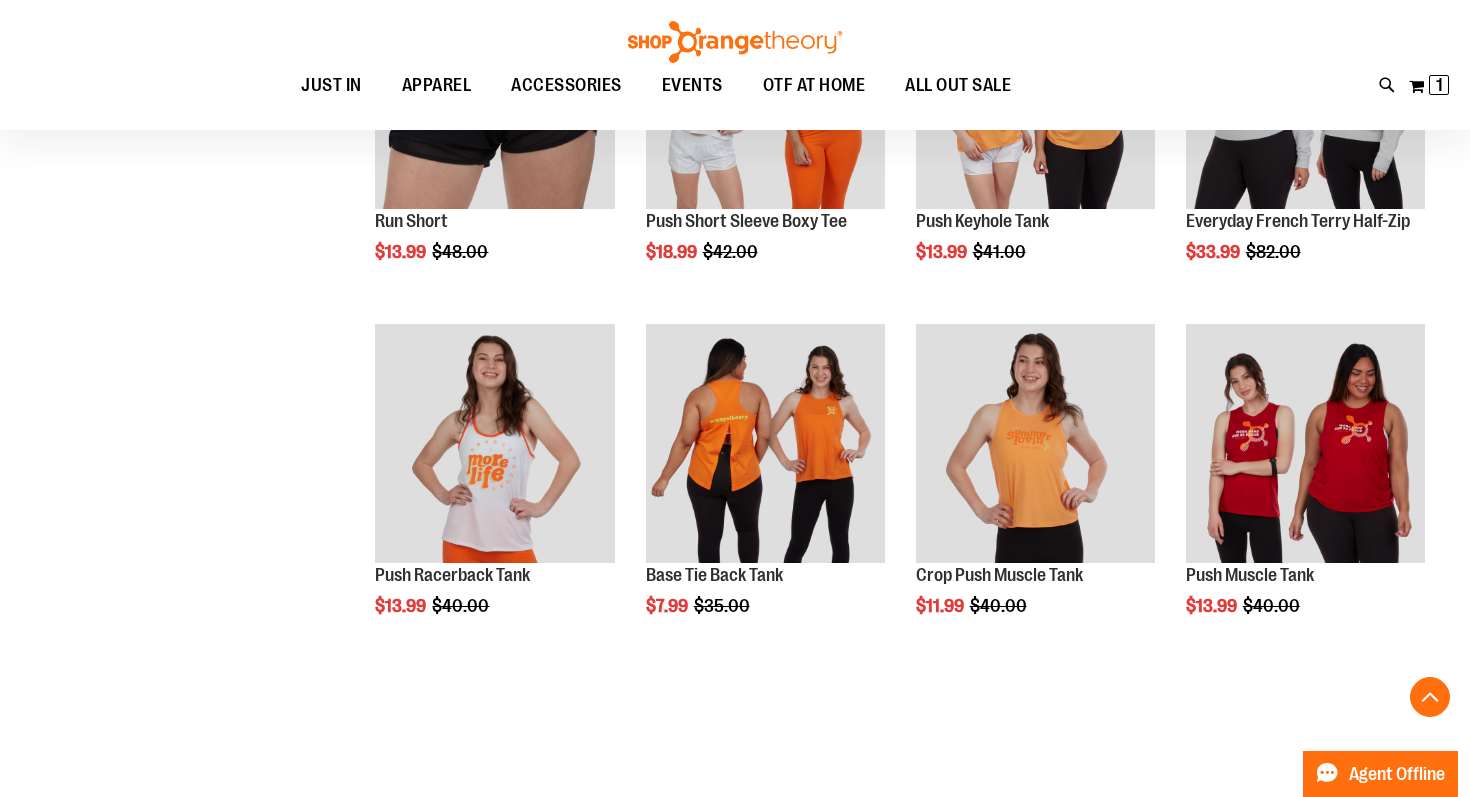 scroll, scrollTop: 1840, scrollLeft: 0, axis: vertical 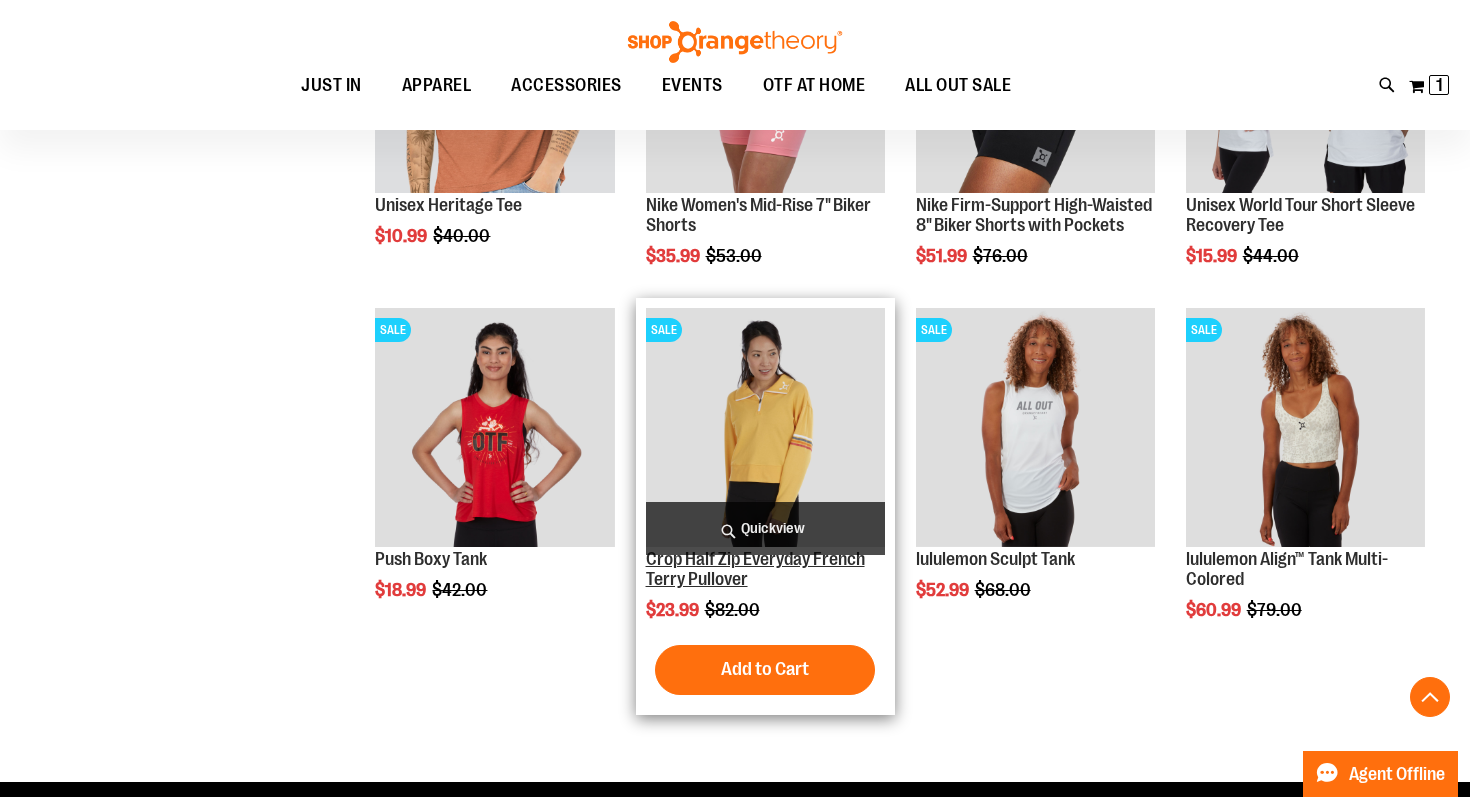 click on "Crop Half Zip Everyday French Terry Pullover" at bounding box center (755, 569) 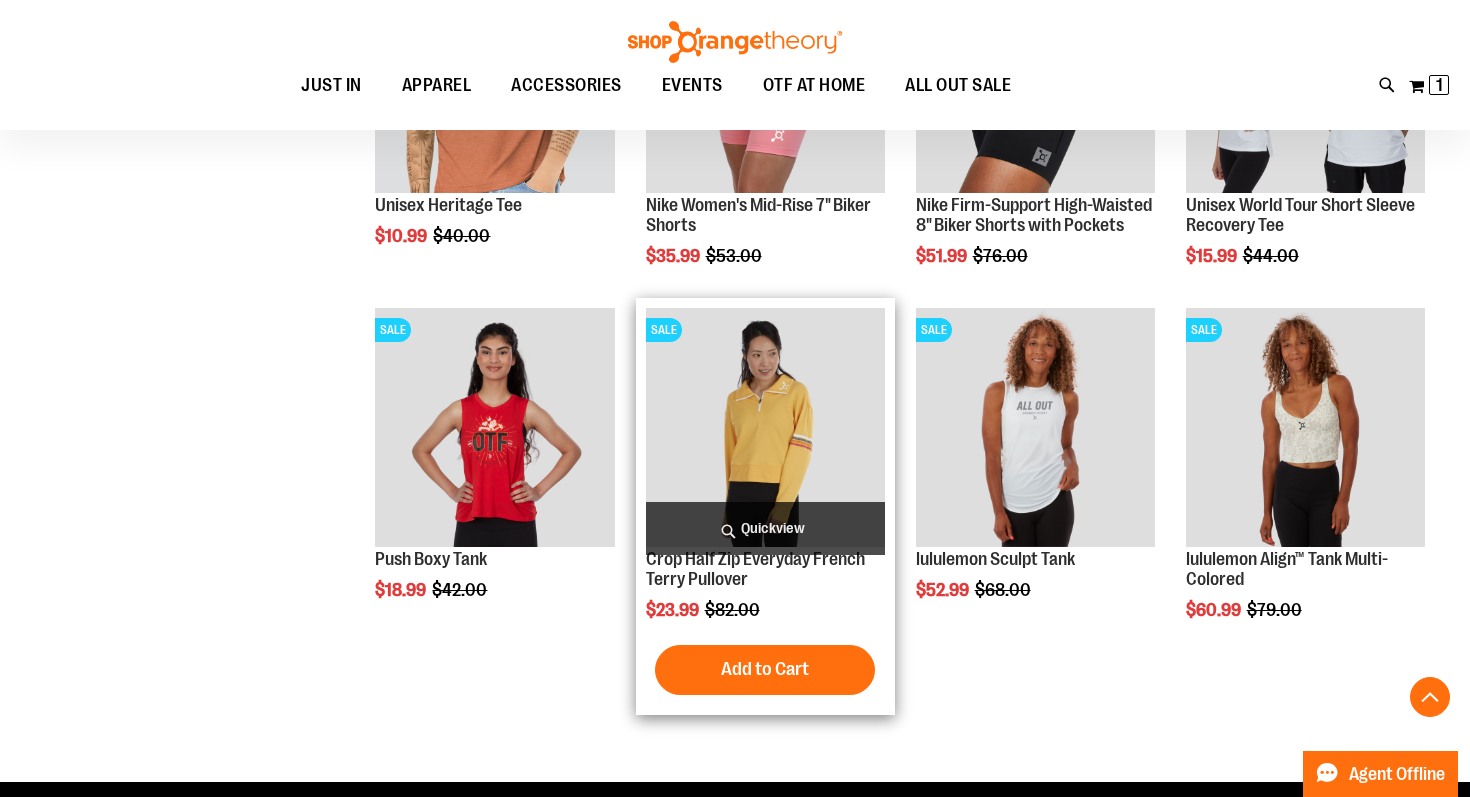 click at bounding box center (765, 427) 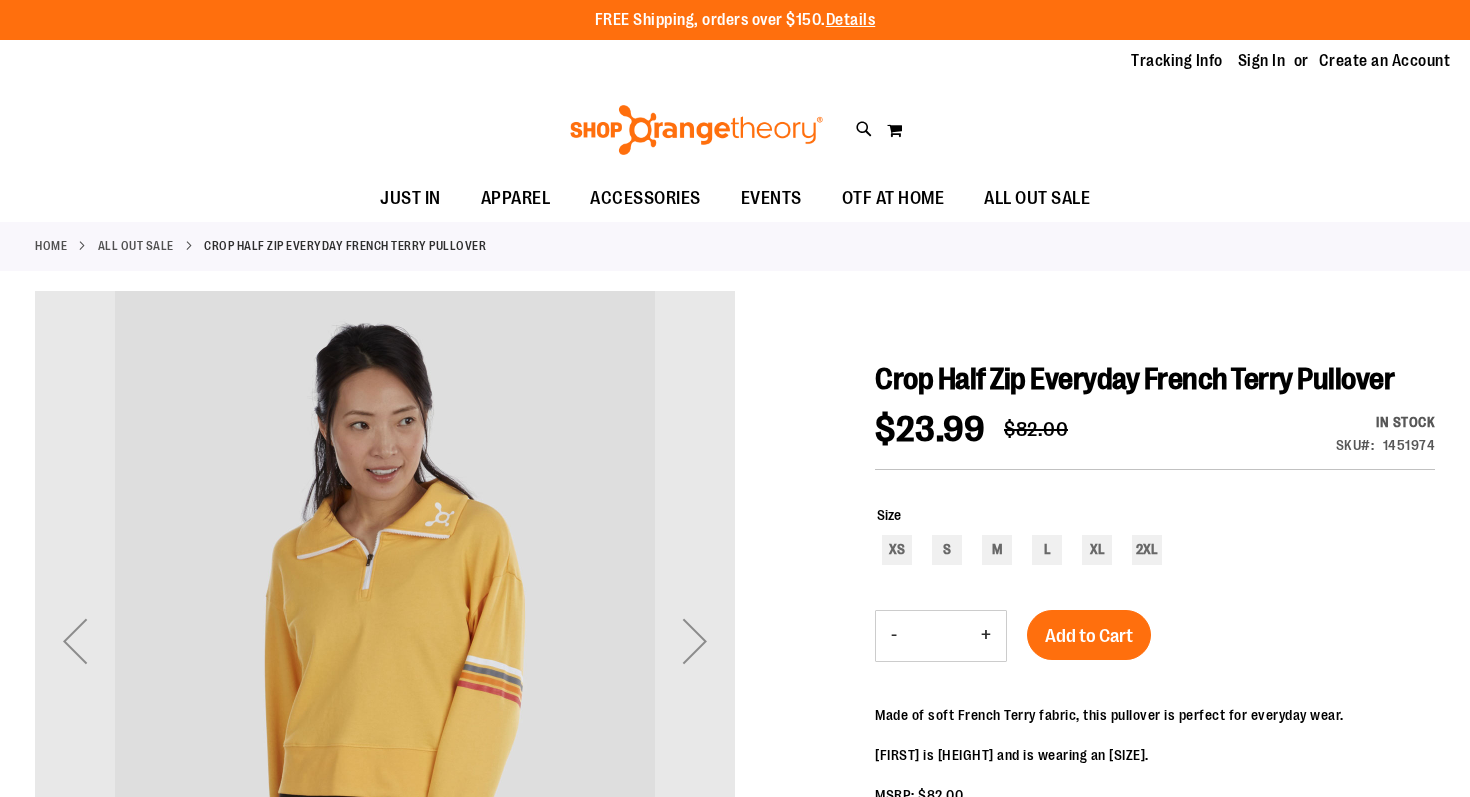 scroll, scrollTop: 0, scrollLeft: 0, axis: both 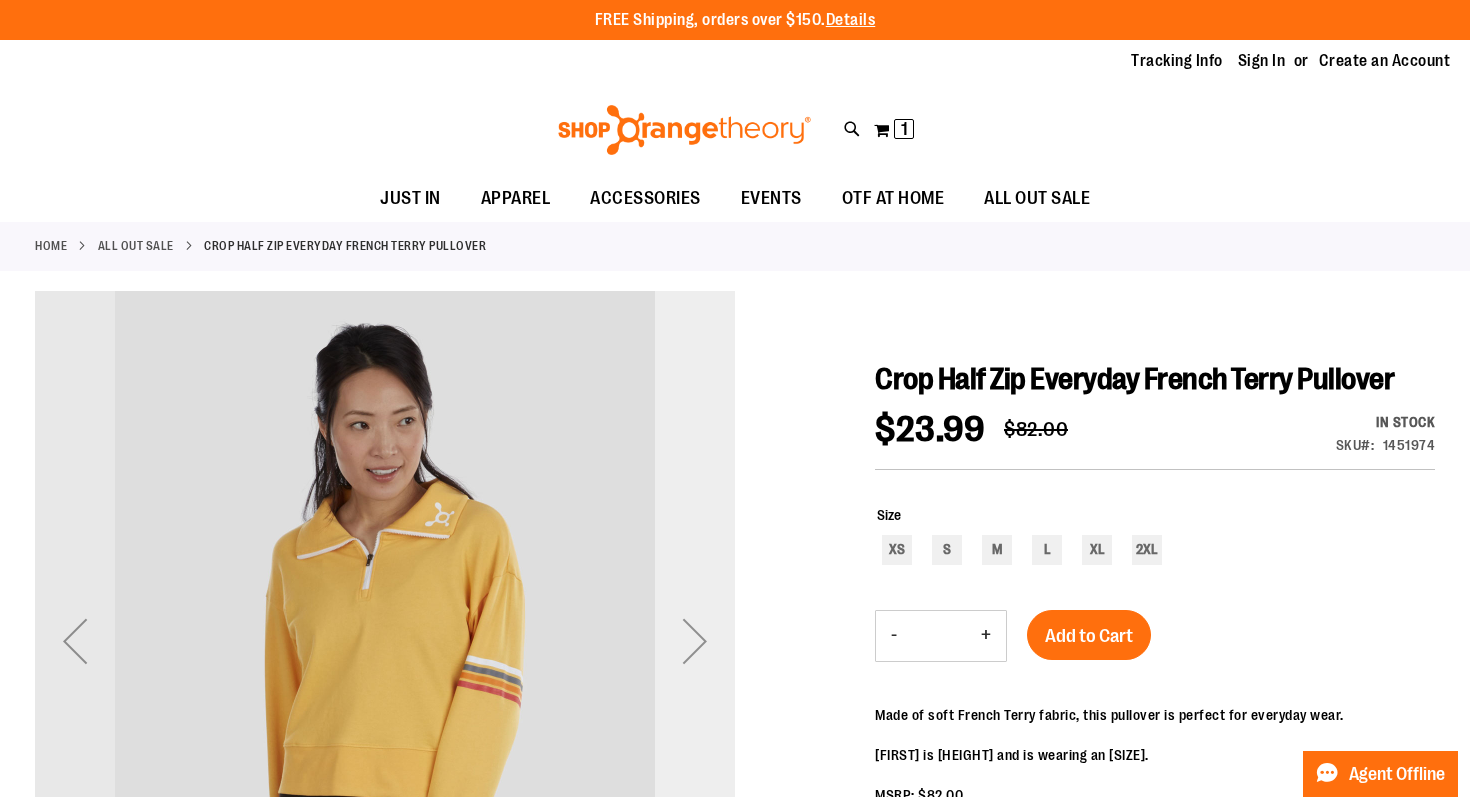 click at bounding box center [695, 641] 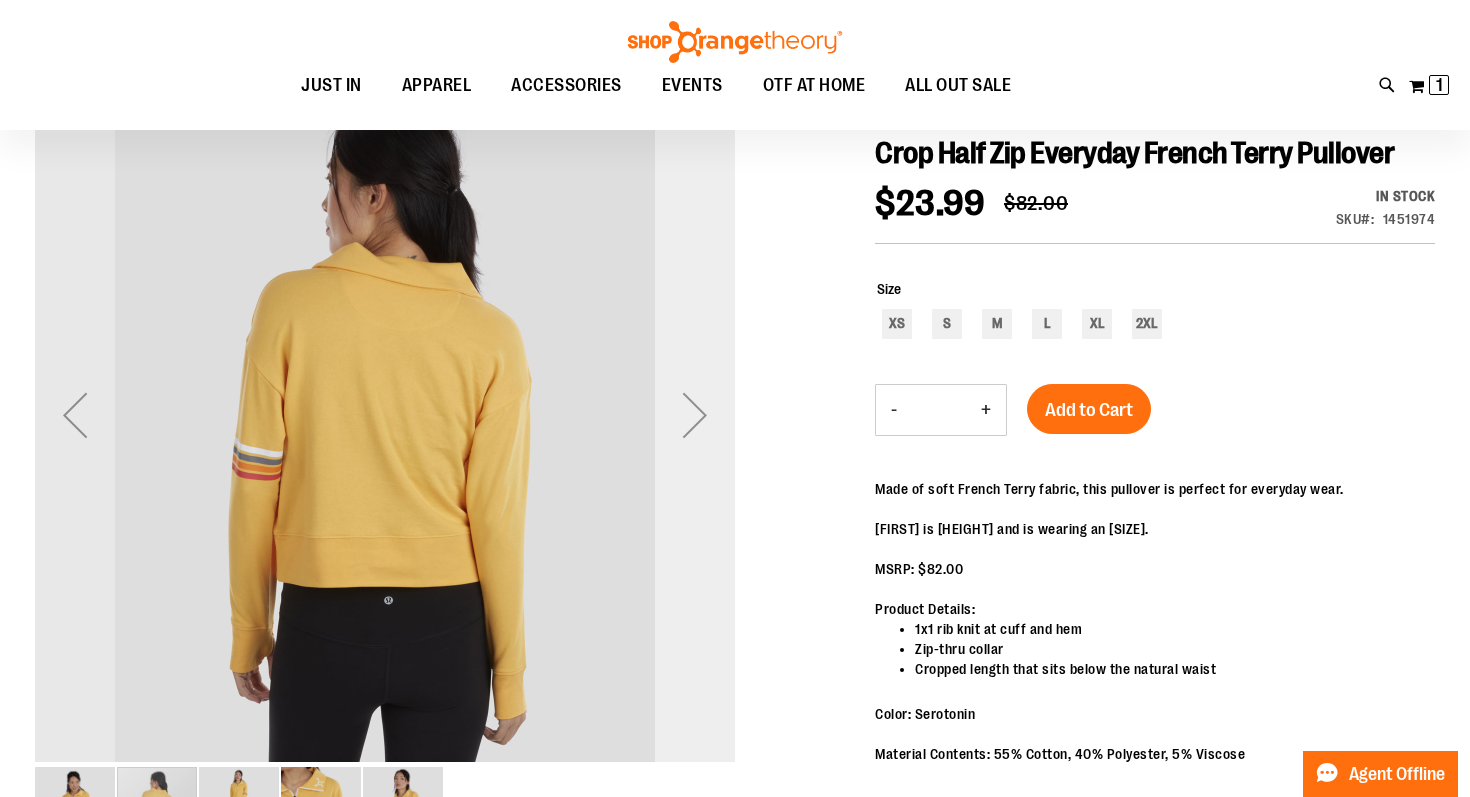 scroll, scrollTop: 237, scrollLeft: 0, axis: vertical 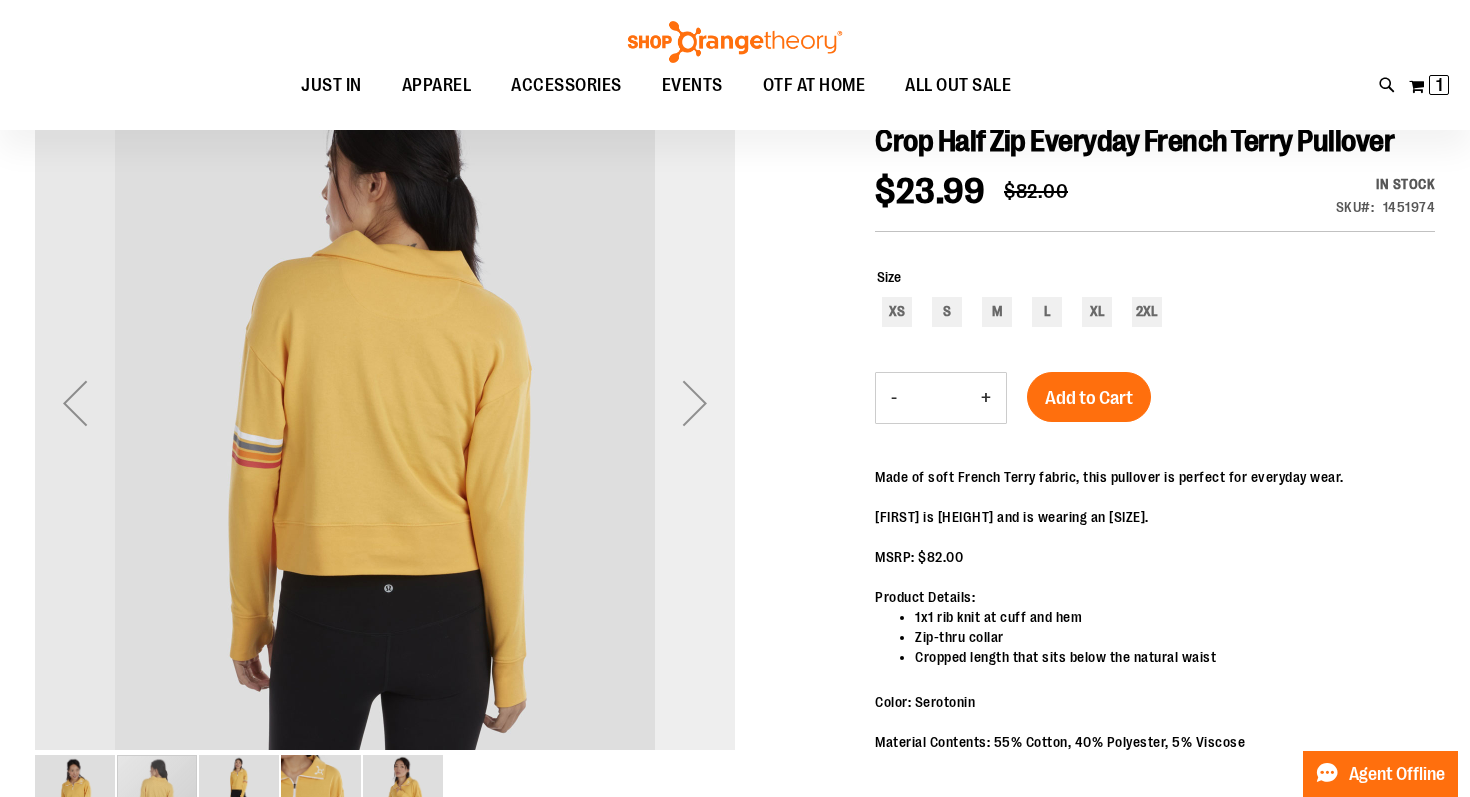 click at bounding box center [695, 403] 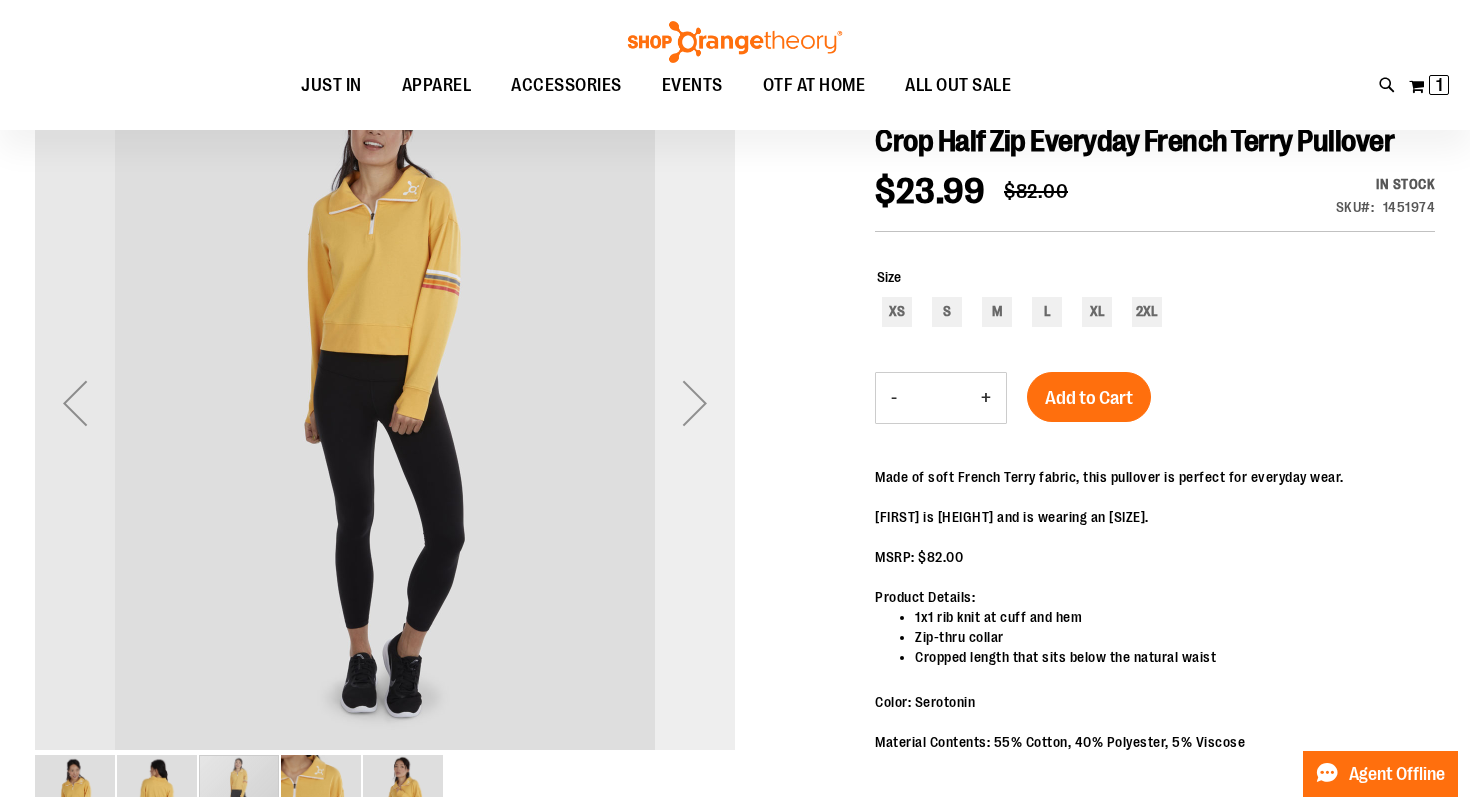 click at bounding box center (695, 403) 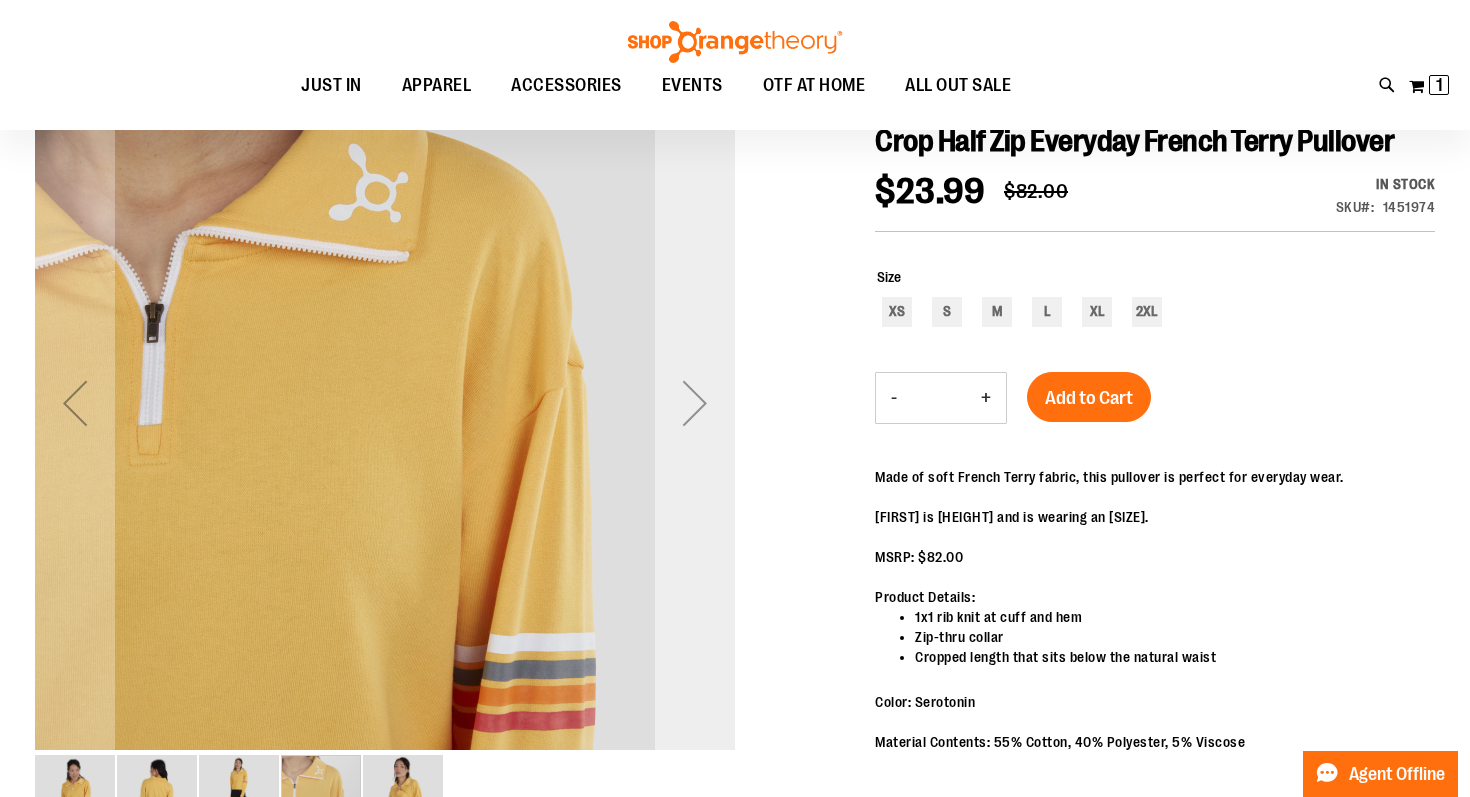 click at bounding box center [695, 403] 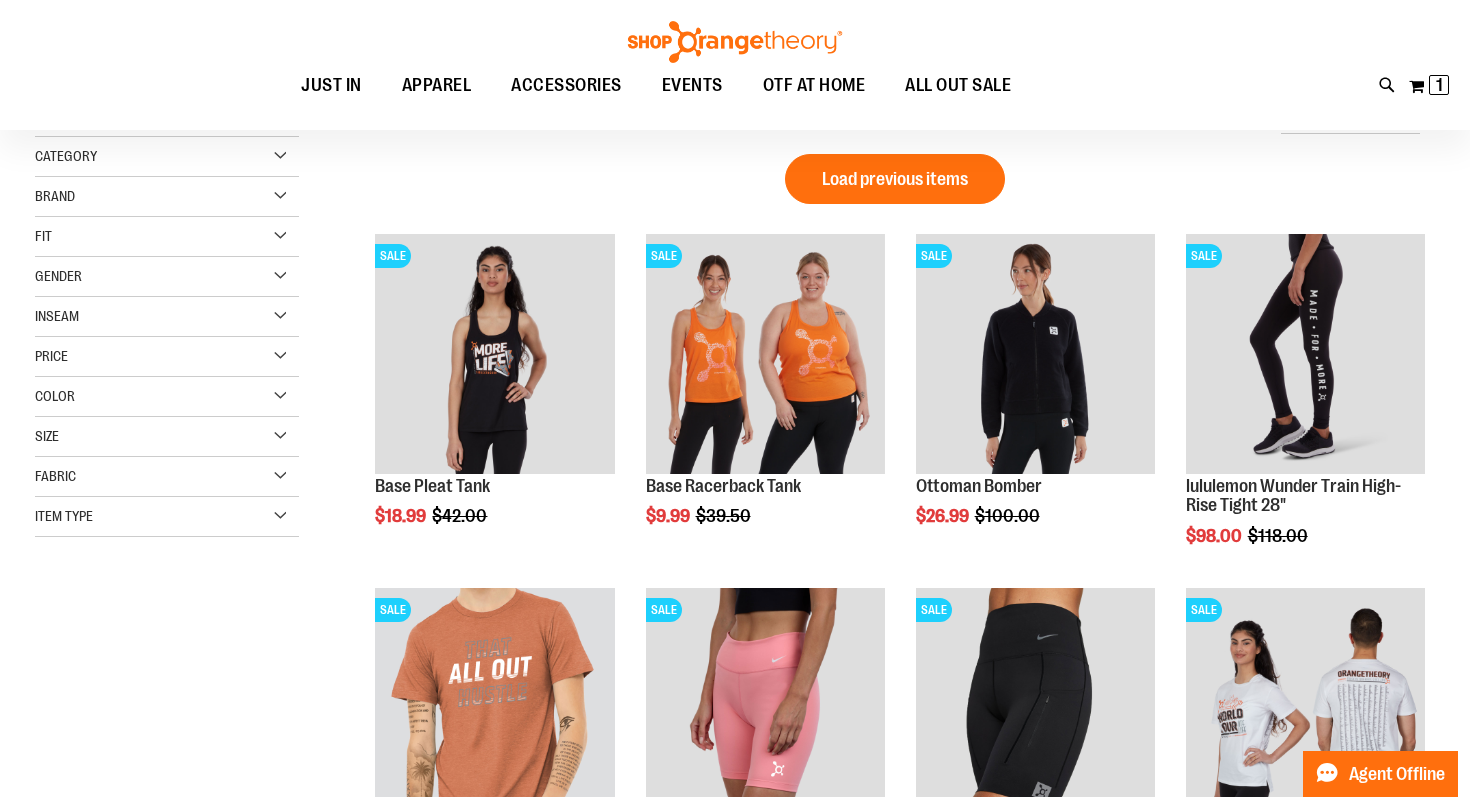 scroll, scrollTop: 0, scrollLeft: 0, axis: both 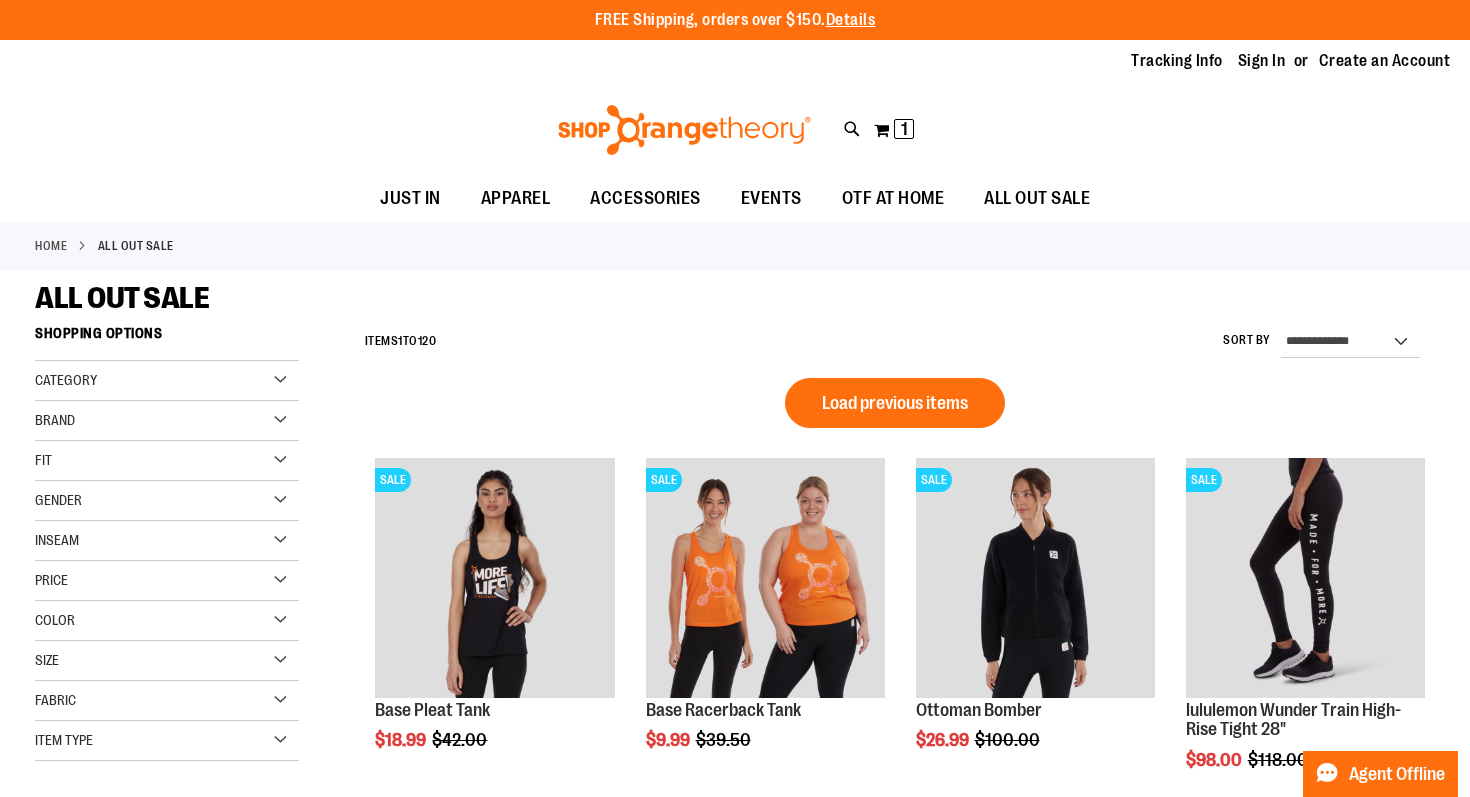 click on "Category" at bounding box center (167, 381) 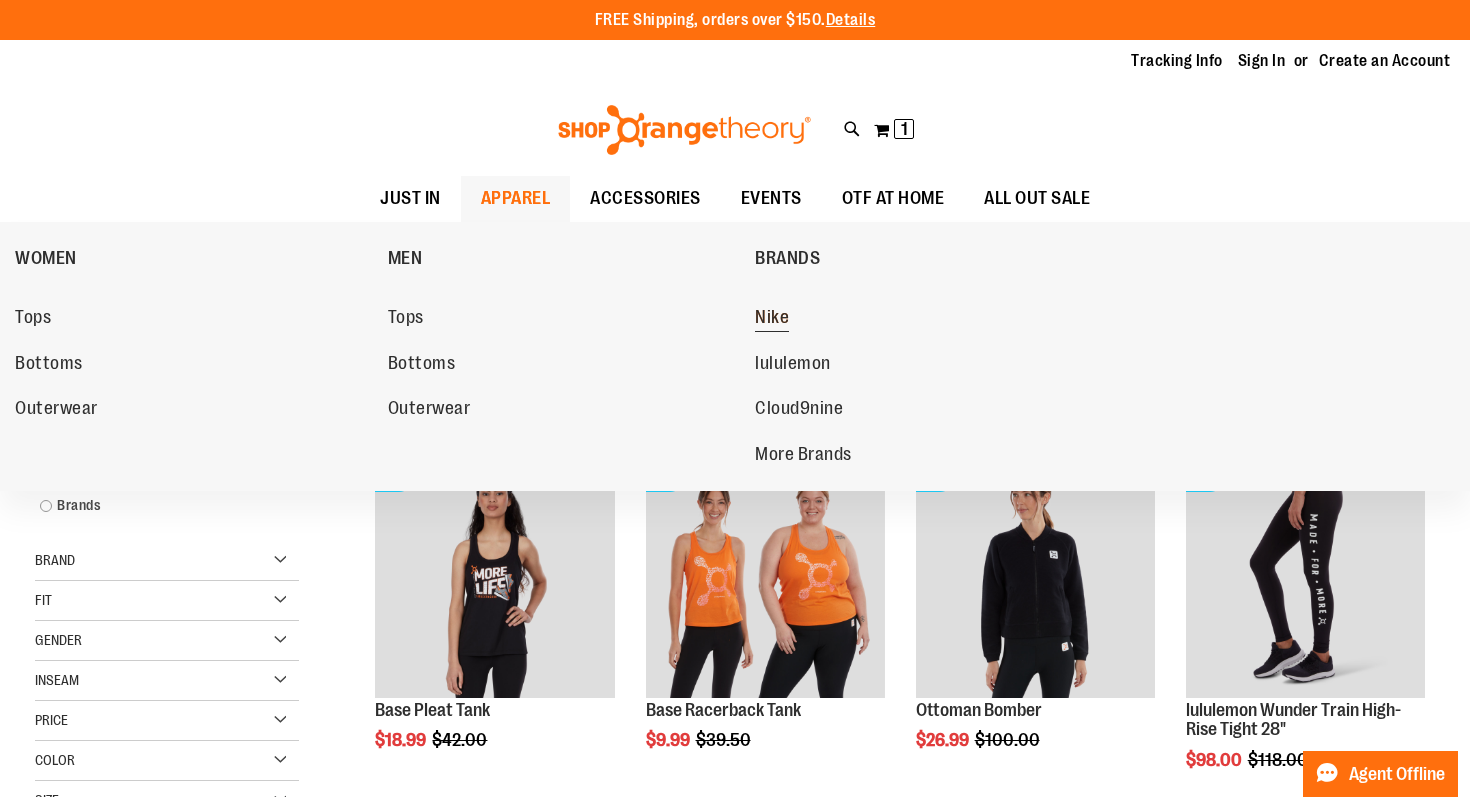 click on "Nike" at bounding box center [772, 319] 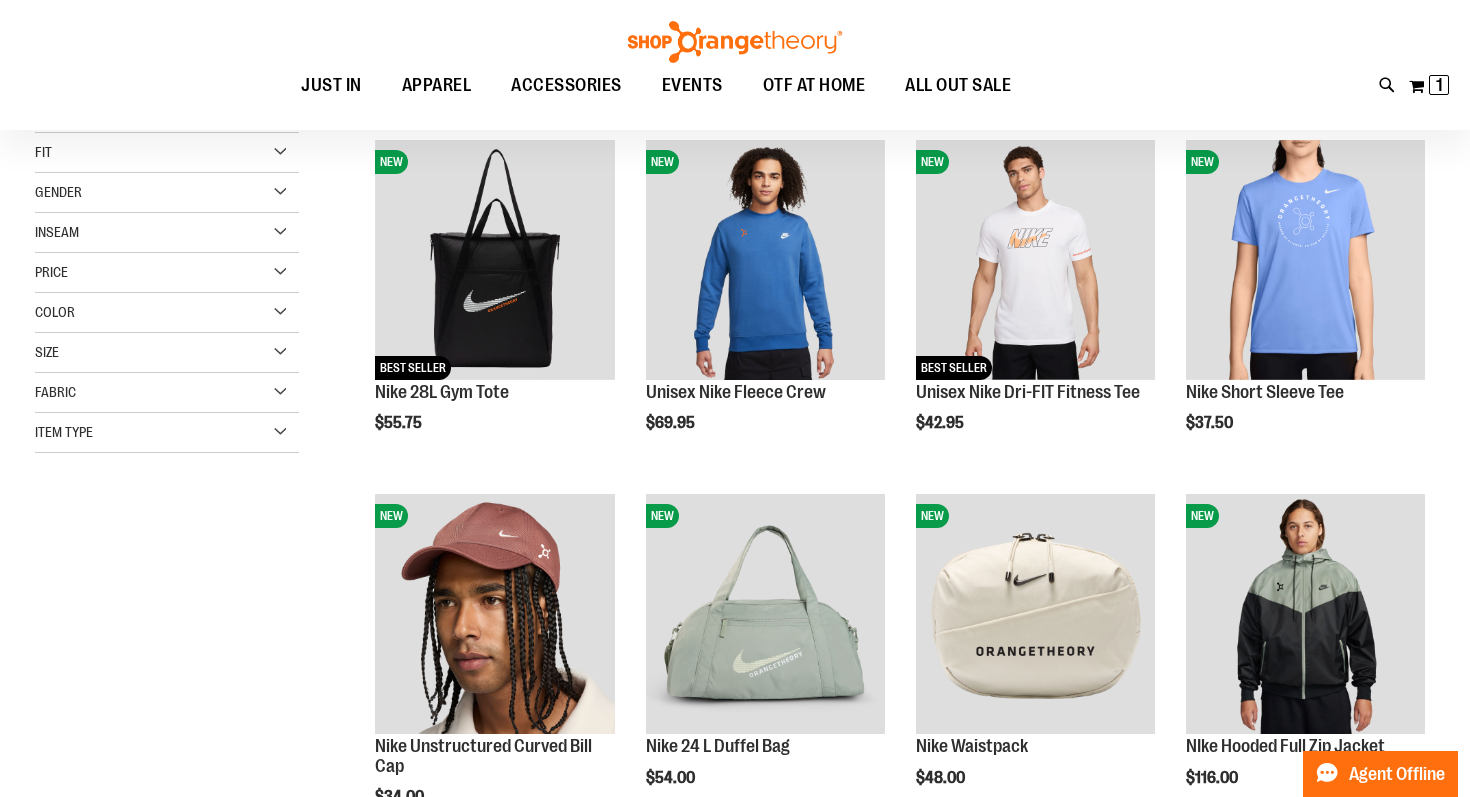 scroll, scrollTop: 269, scrollLeft: 0, axis: vertical 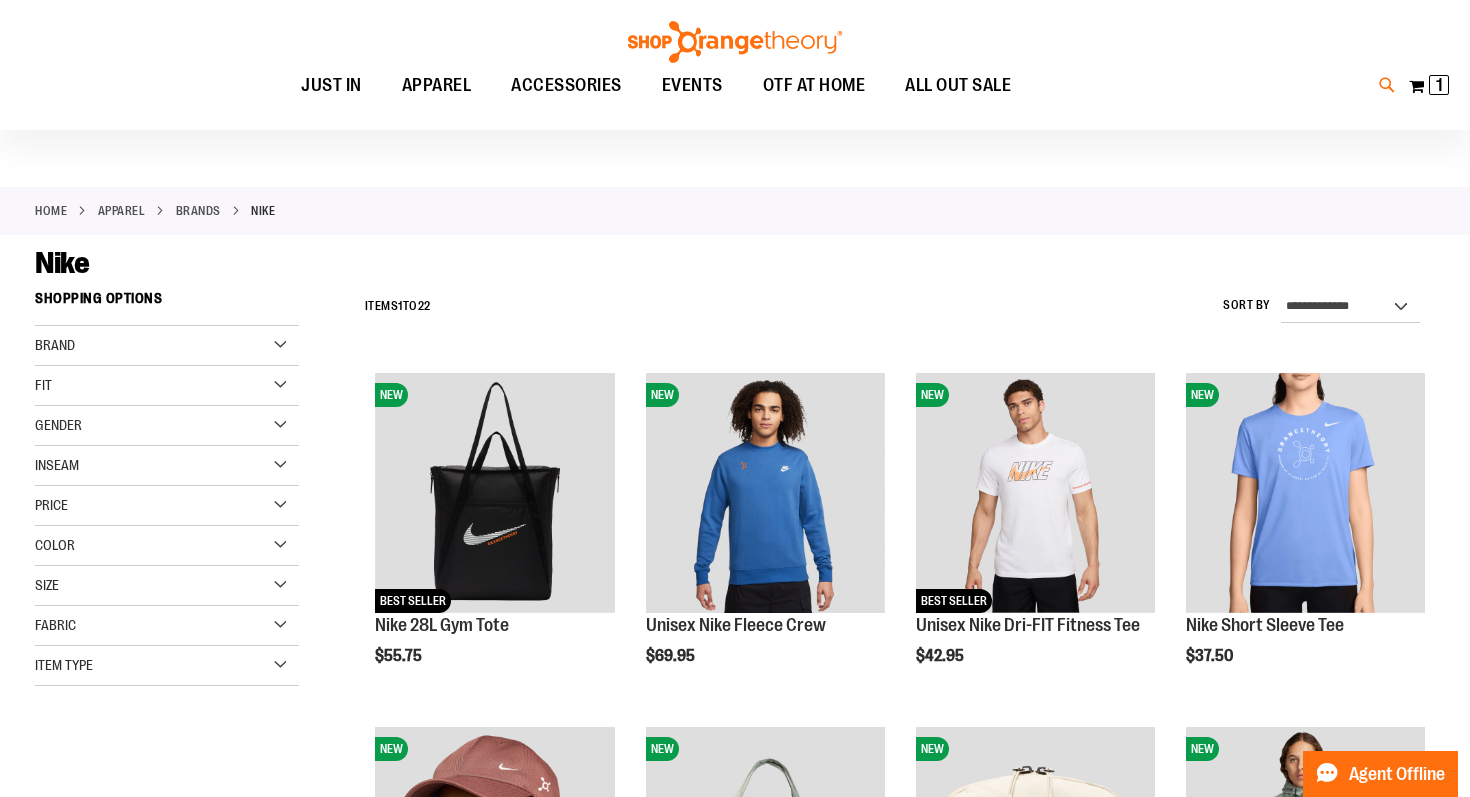 click at bounding box center [1387, 85] 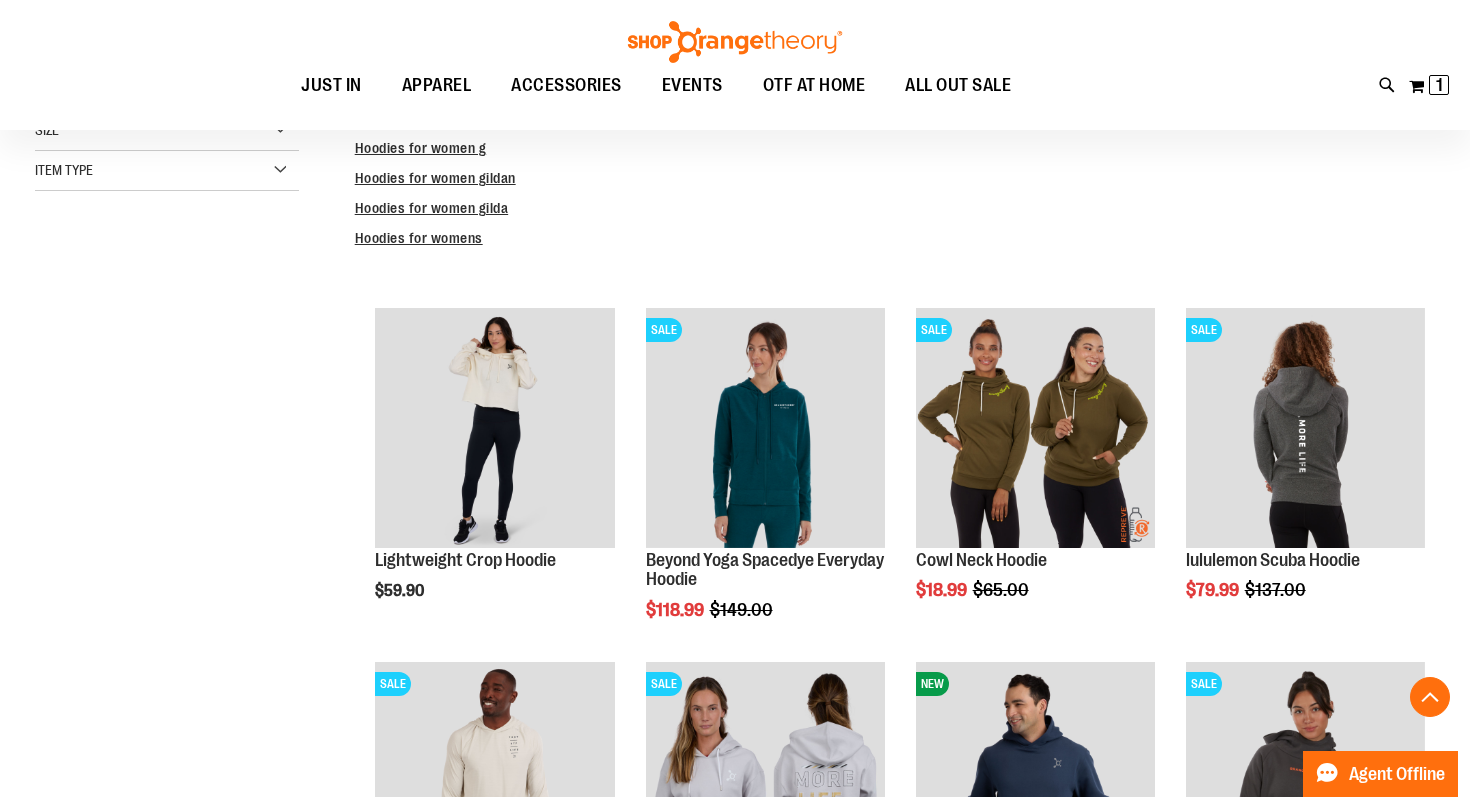 scroll, scrollTop: 571, scrollLeft: 0, axis: vertical 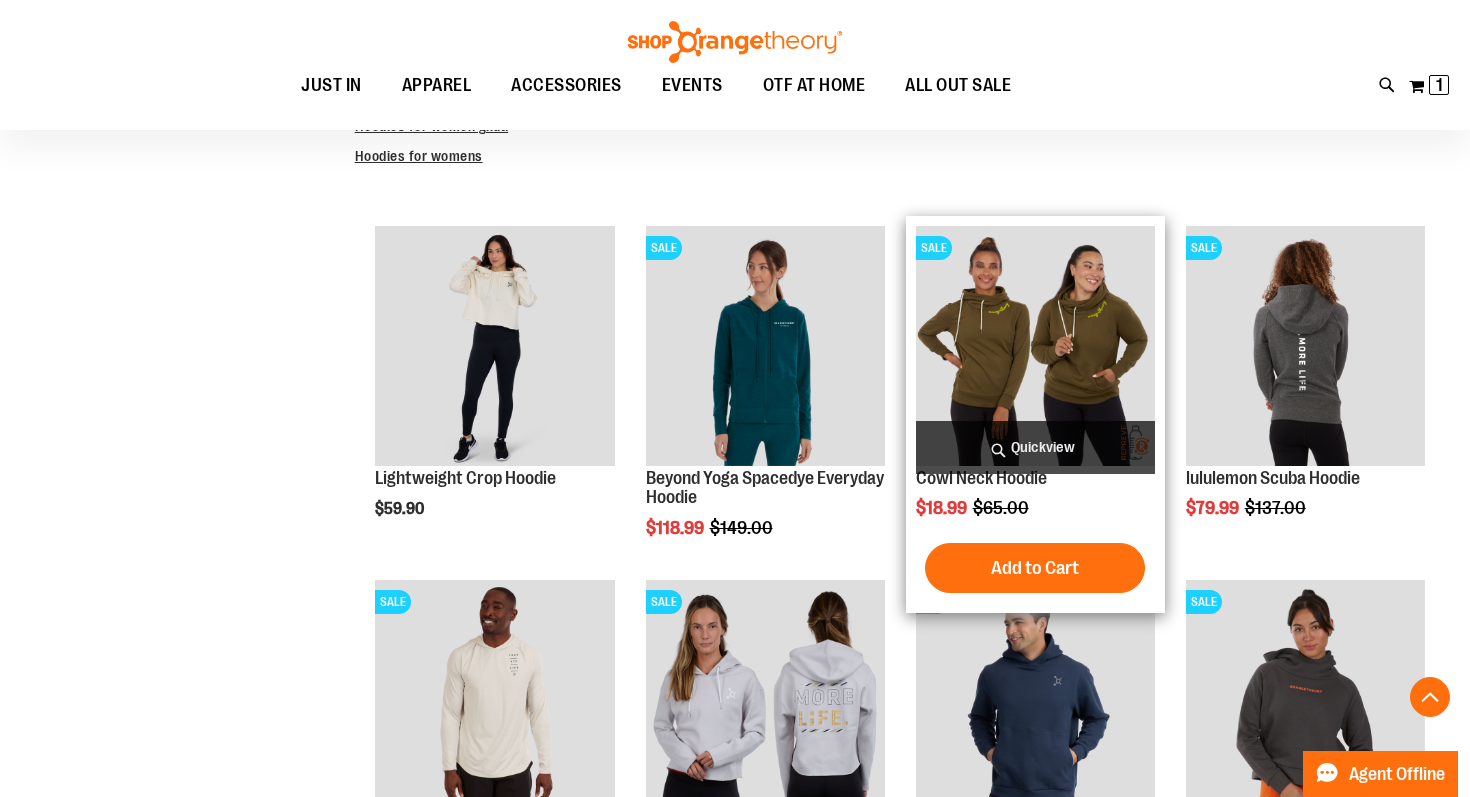 click at bounding box center (1035, 345) 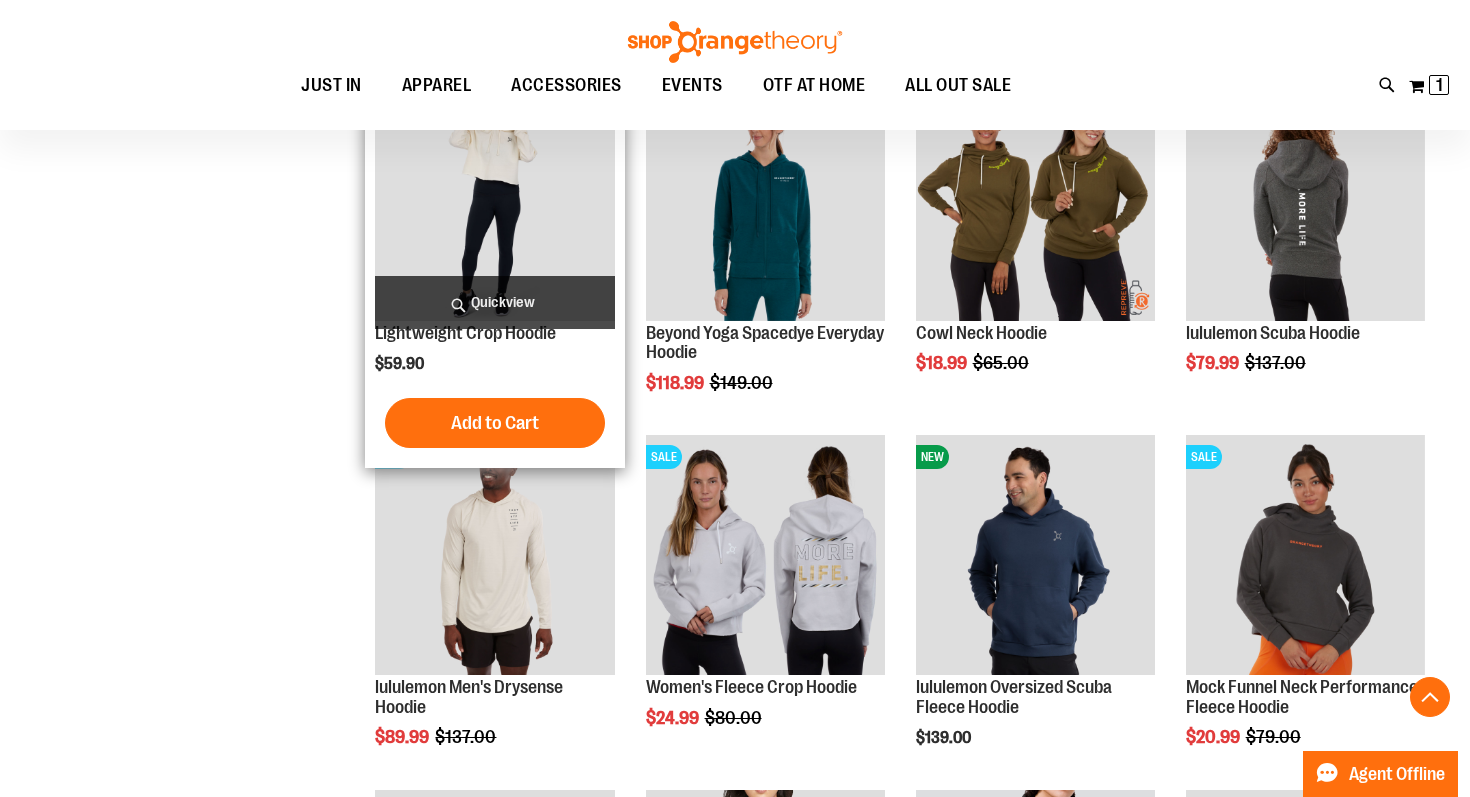 scroll, scrollTop: 718, scrollLeft: 0, axis: vertical 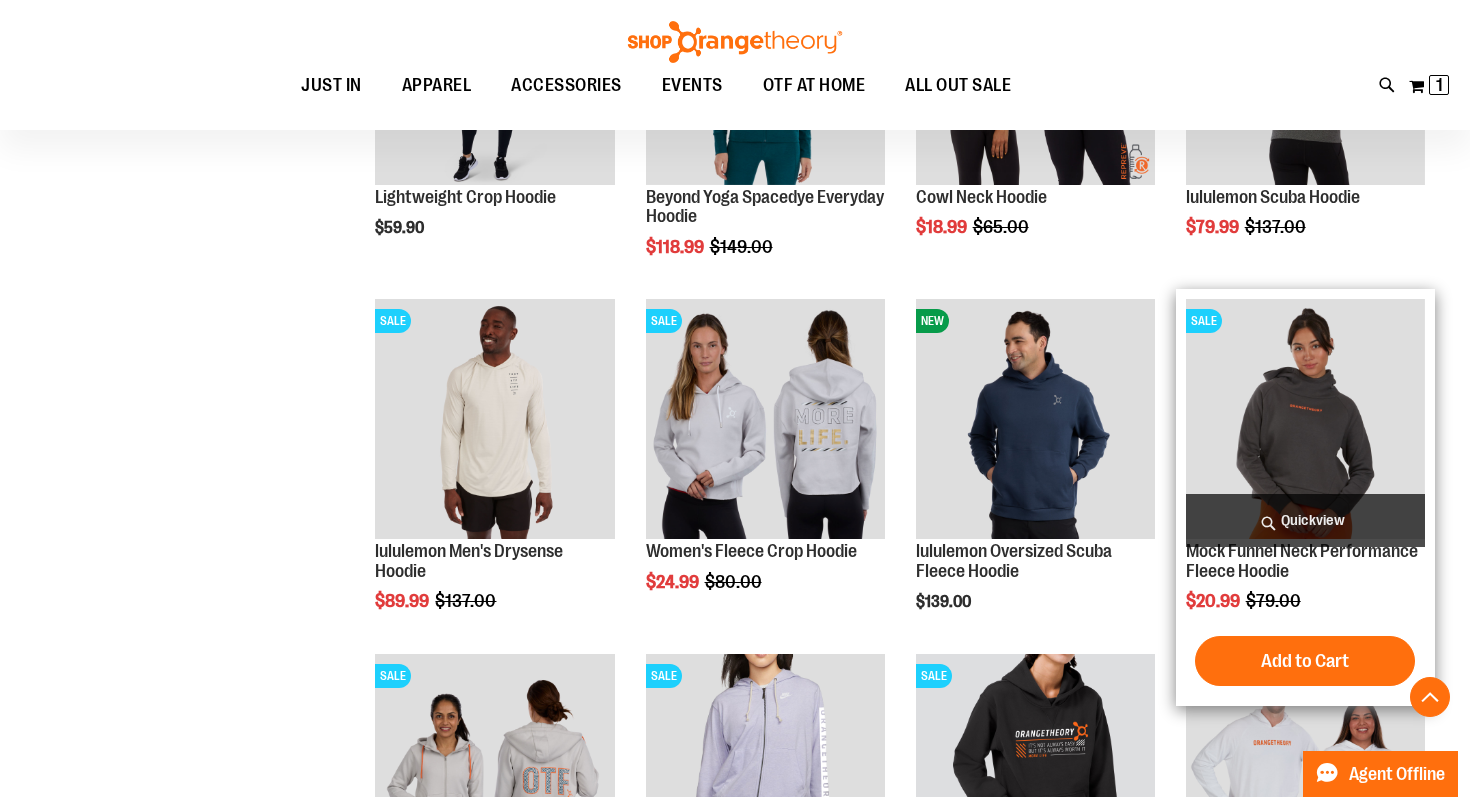 click at bounding box center [1305, 418] 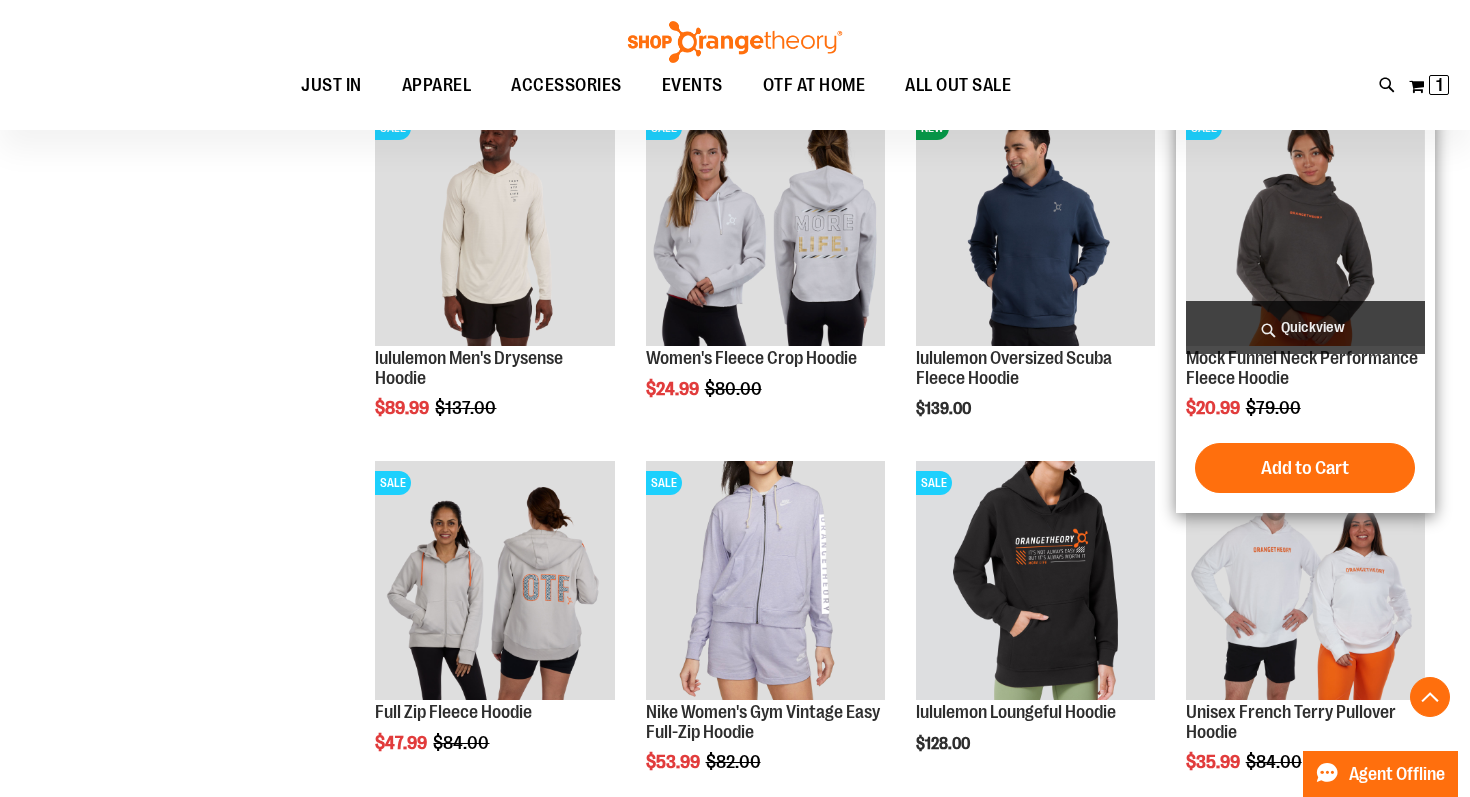 scroll, scrollTop: 1049, scrollLeft: 0, axis: vertical 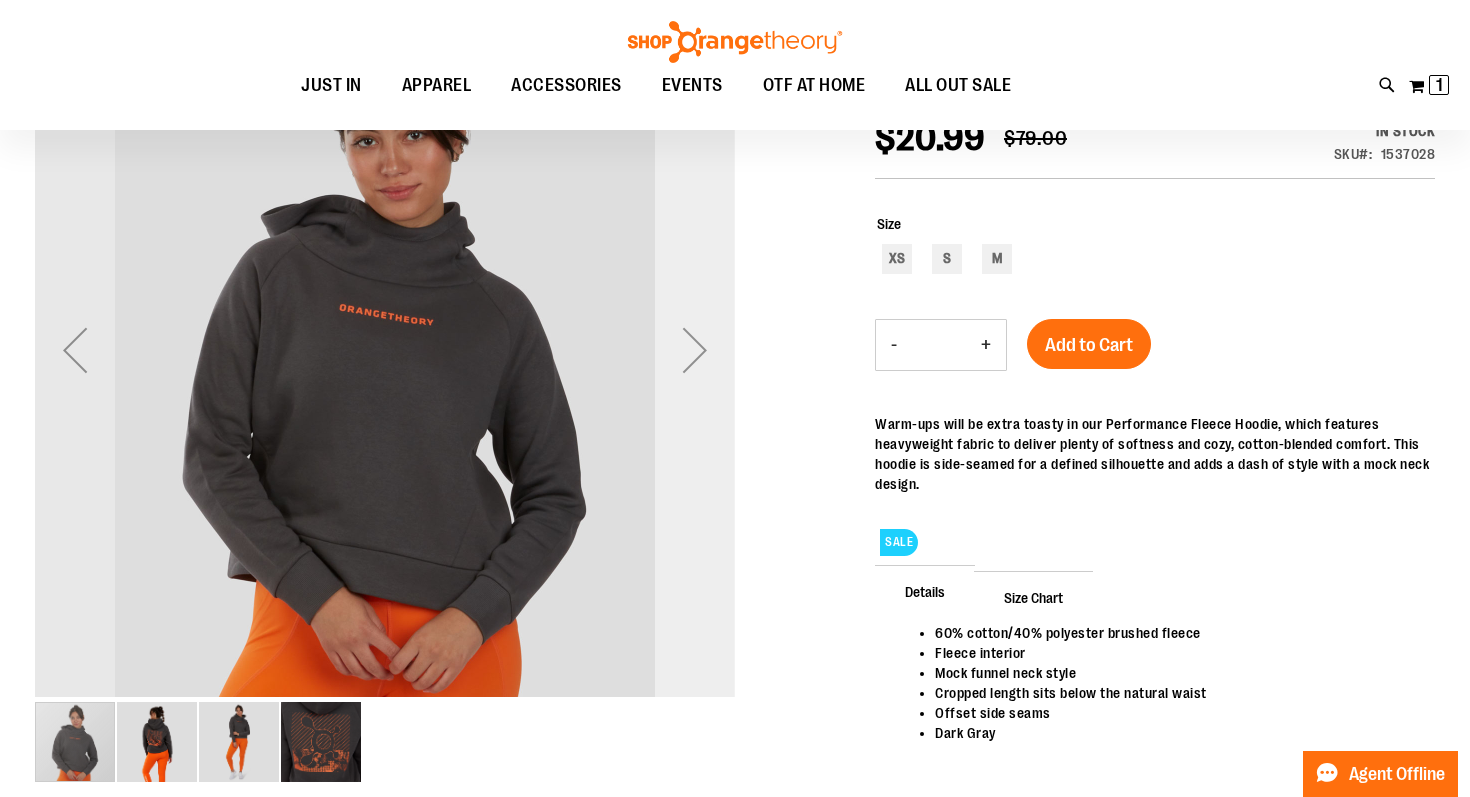 click at bounding box center [695, 350] 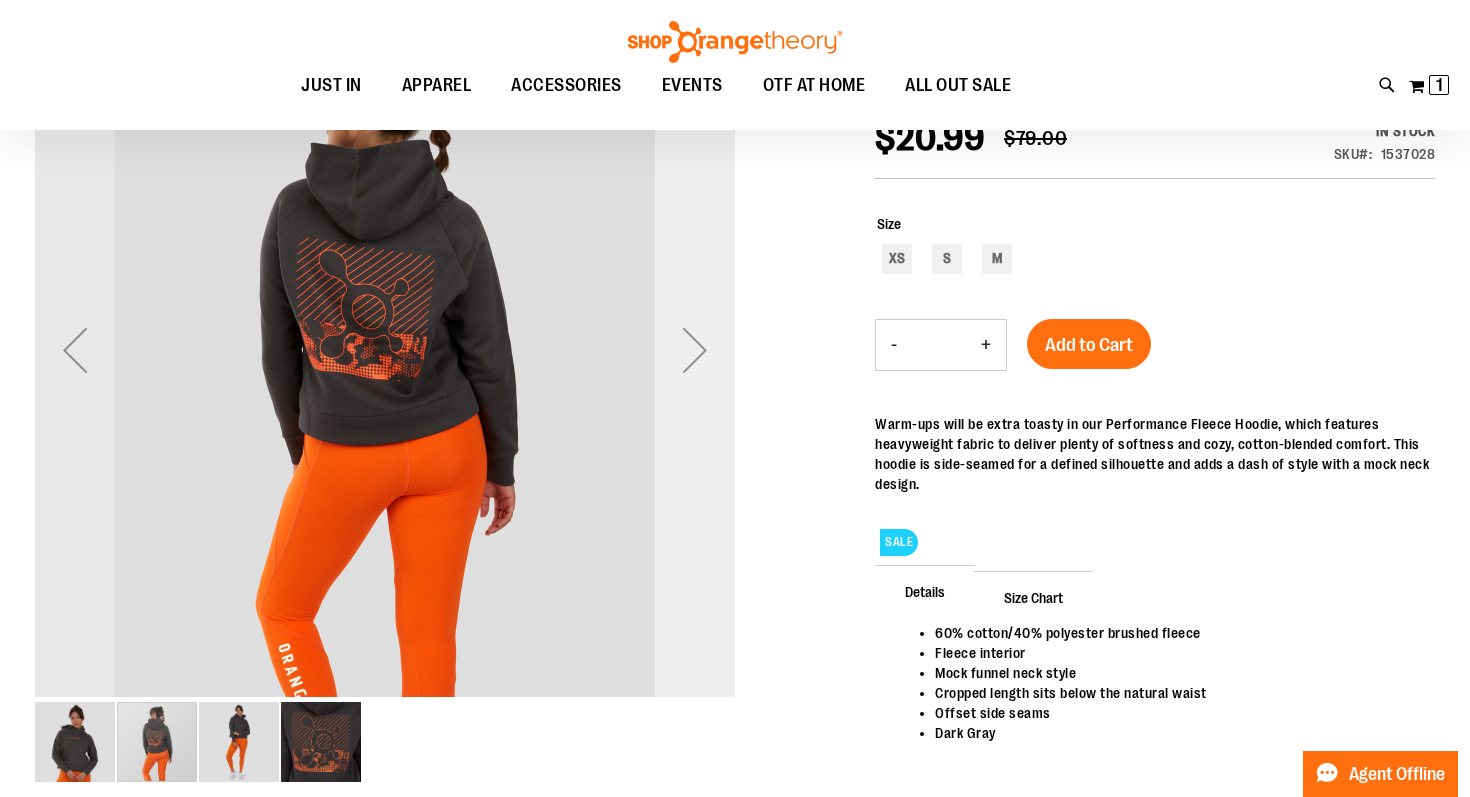 click at bounding box center [695, 350] 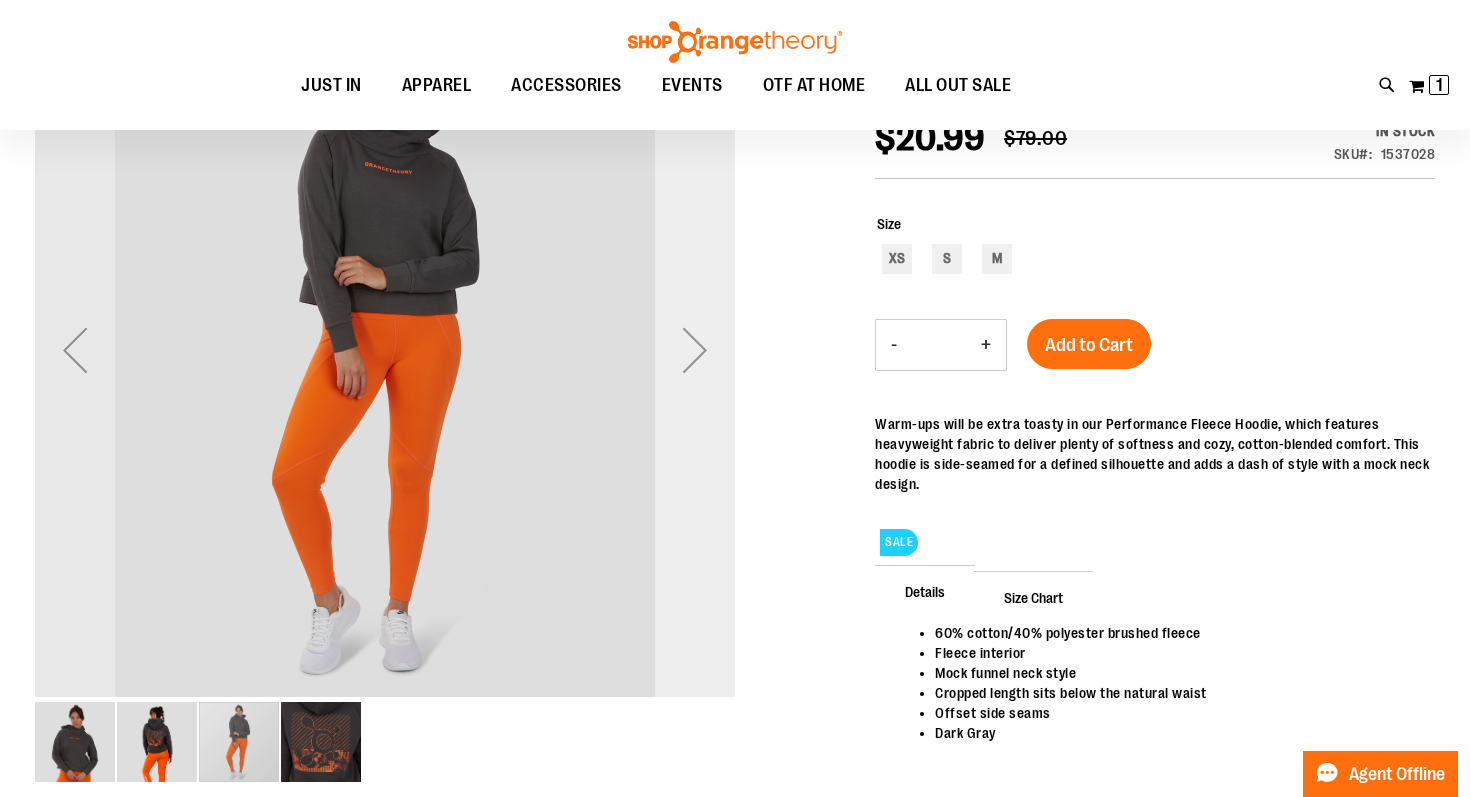 click at bounding box center (695, 350) 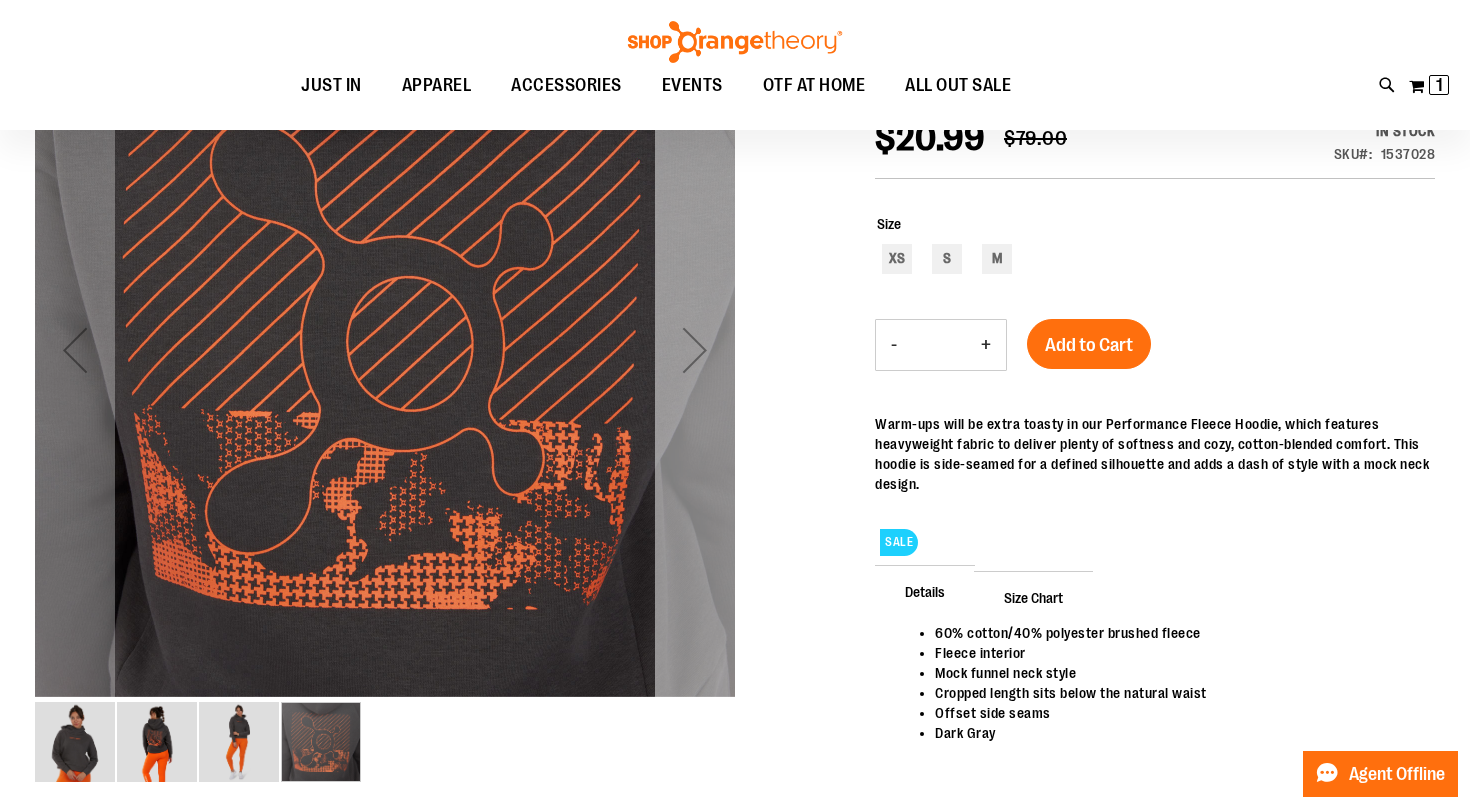 click at bounding box center (695, 350) 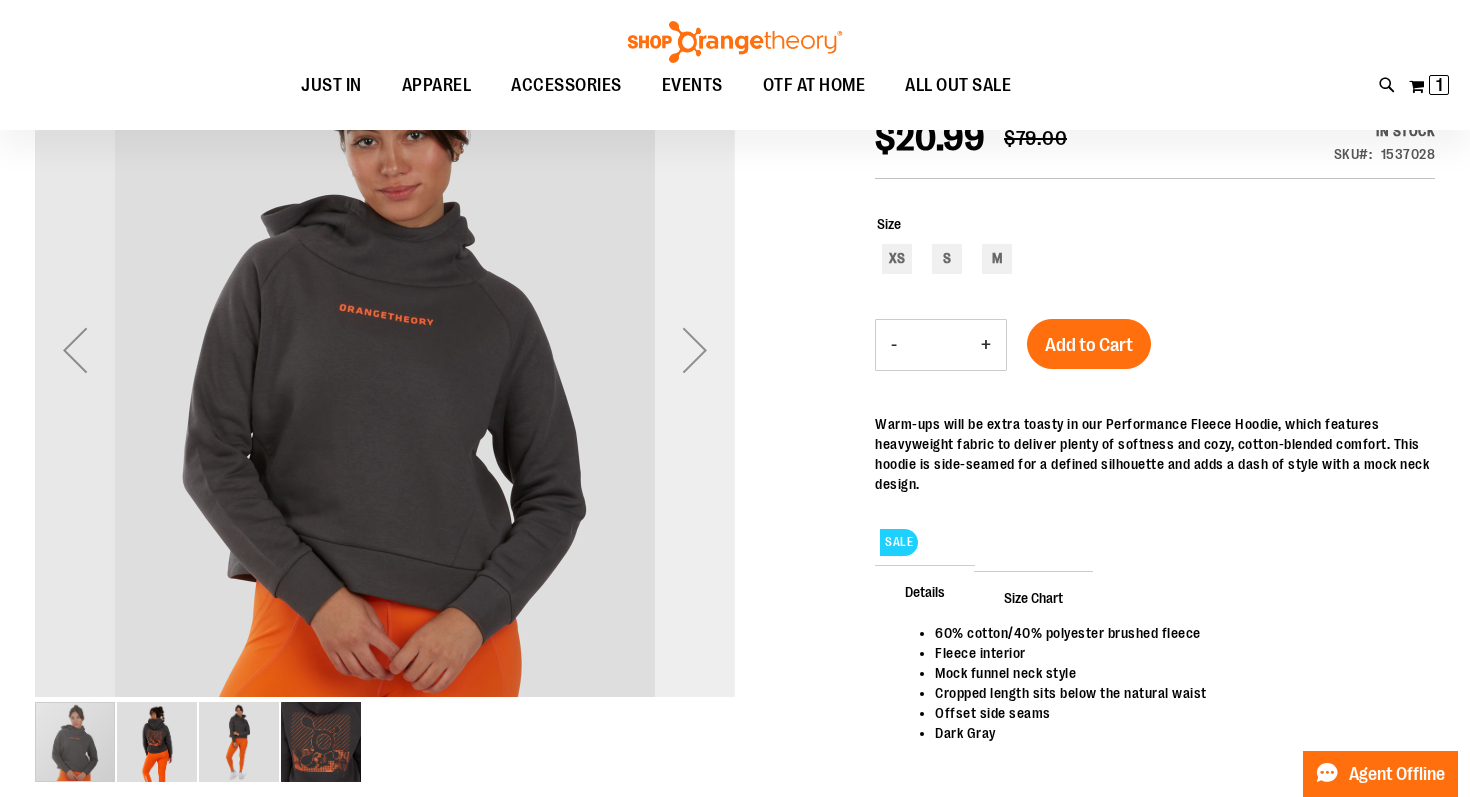 click at bounding box center (695, 350) 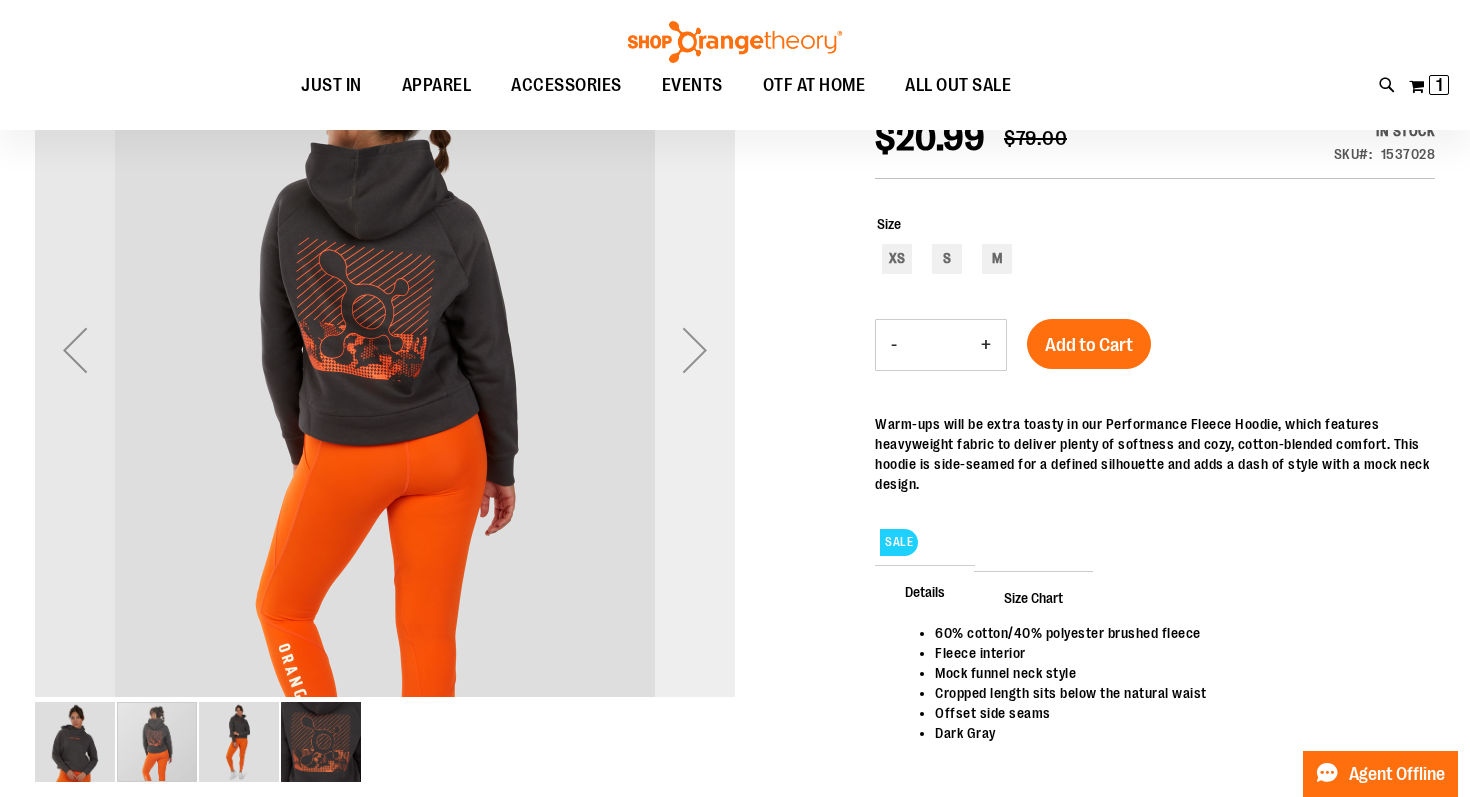 click at bounding box center [695, 350] 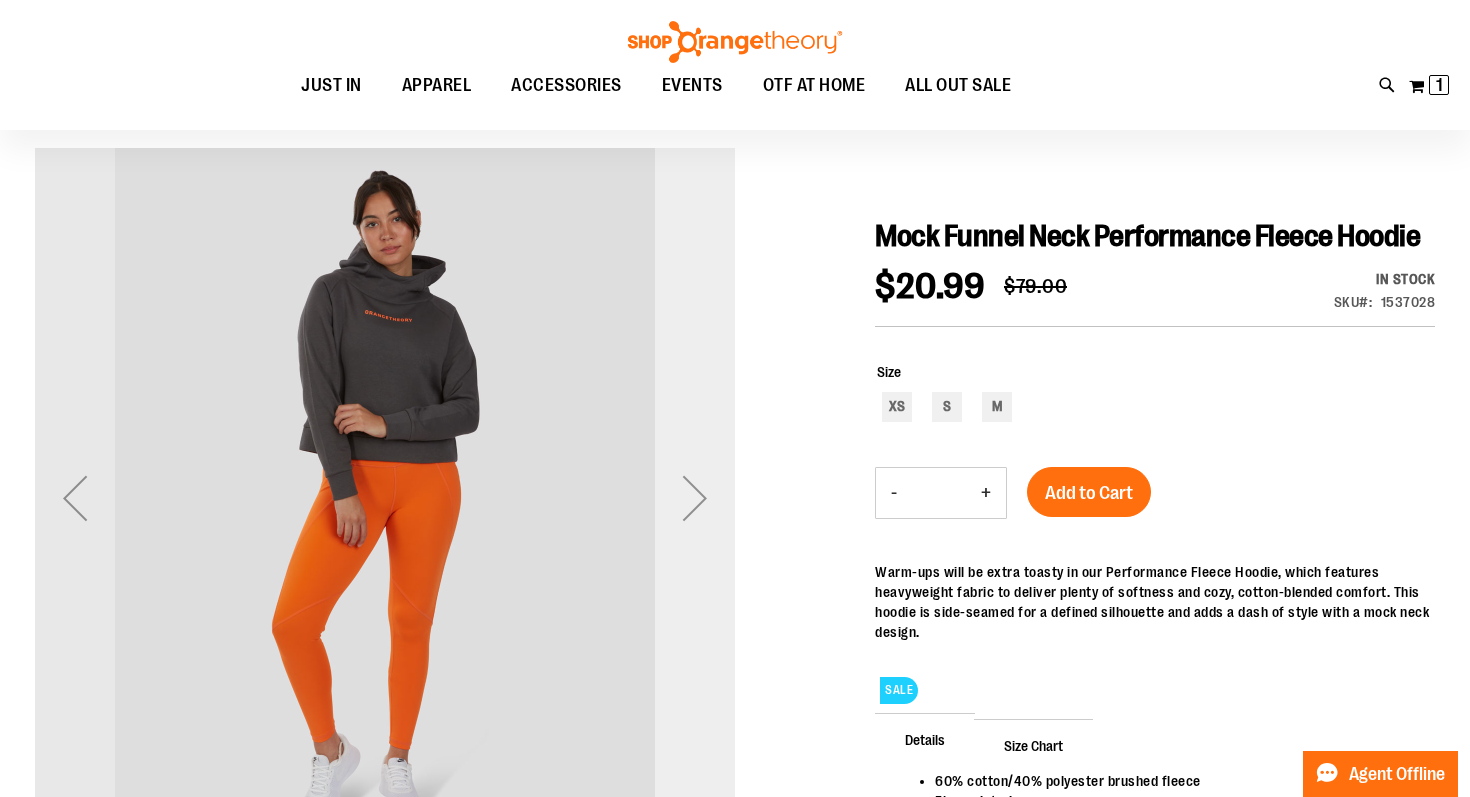 scroll, scrollTop: 165, scrollLeft: 0, axis: vertical 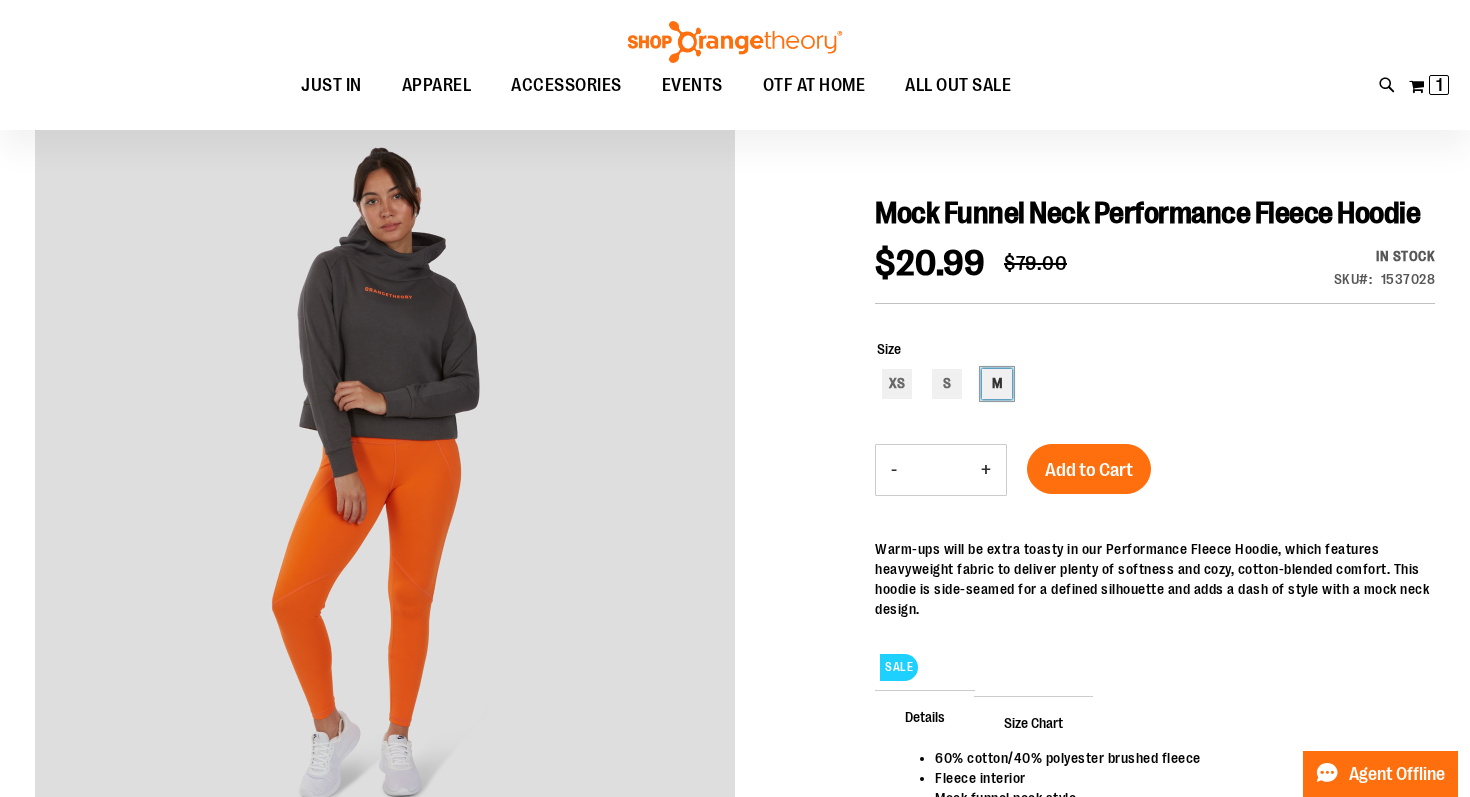 click on "M" at bounding box center [997, 384] 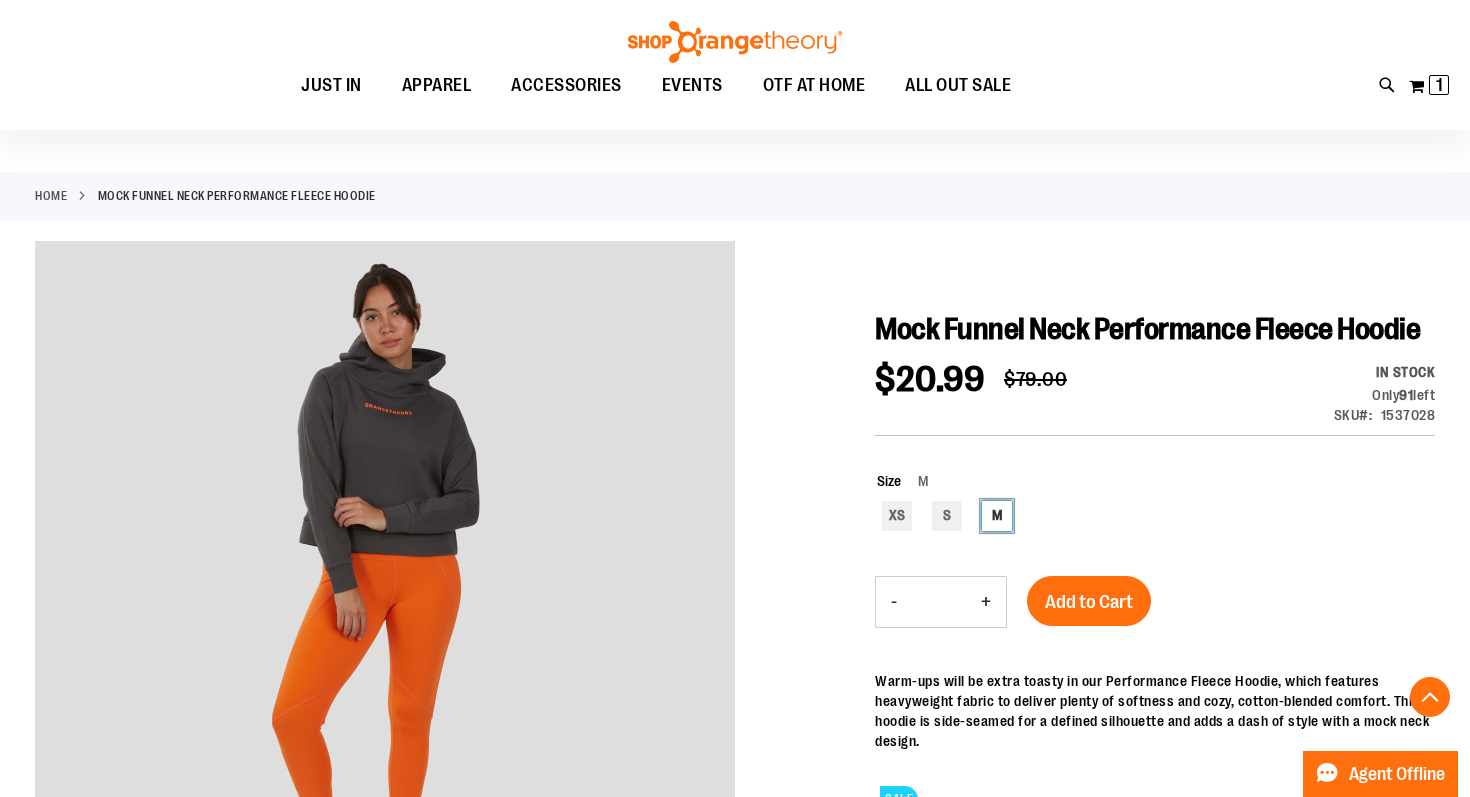 scroll, scrollTop: 0, scrollLeft: 0, axis: both 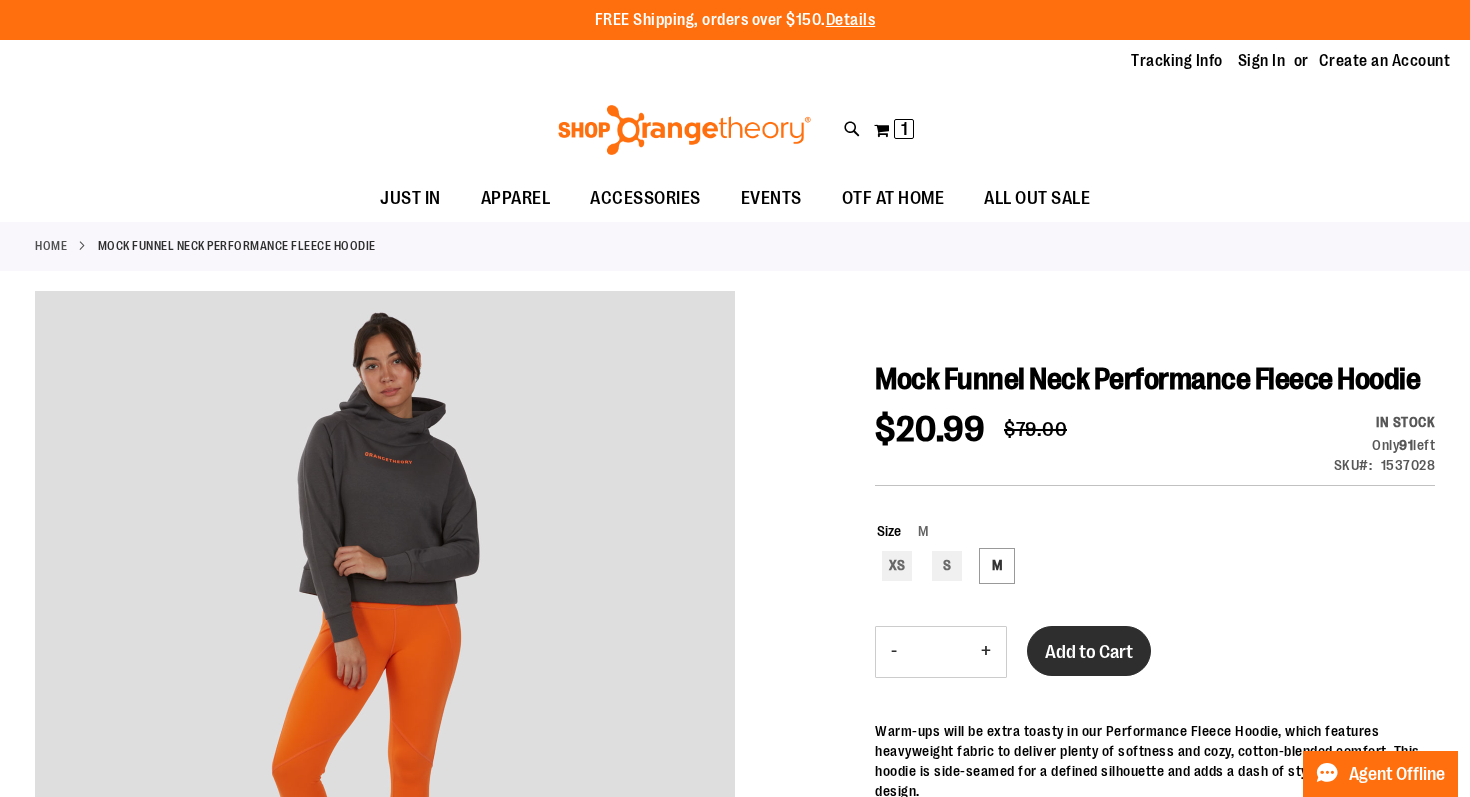 click on "Add to Cart" at bounding box center [1089, 652] 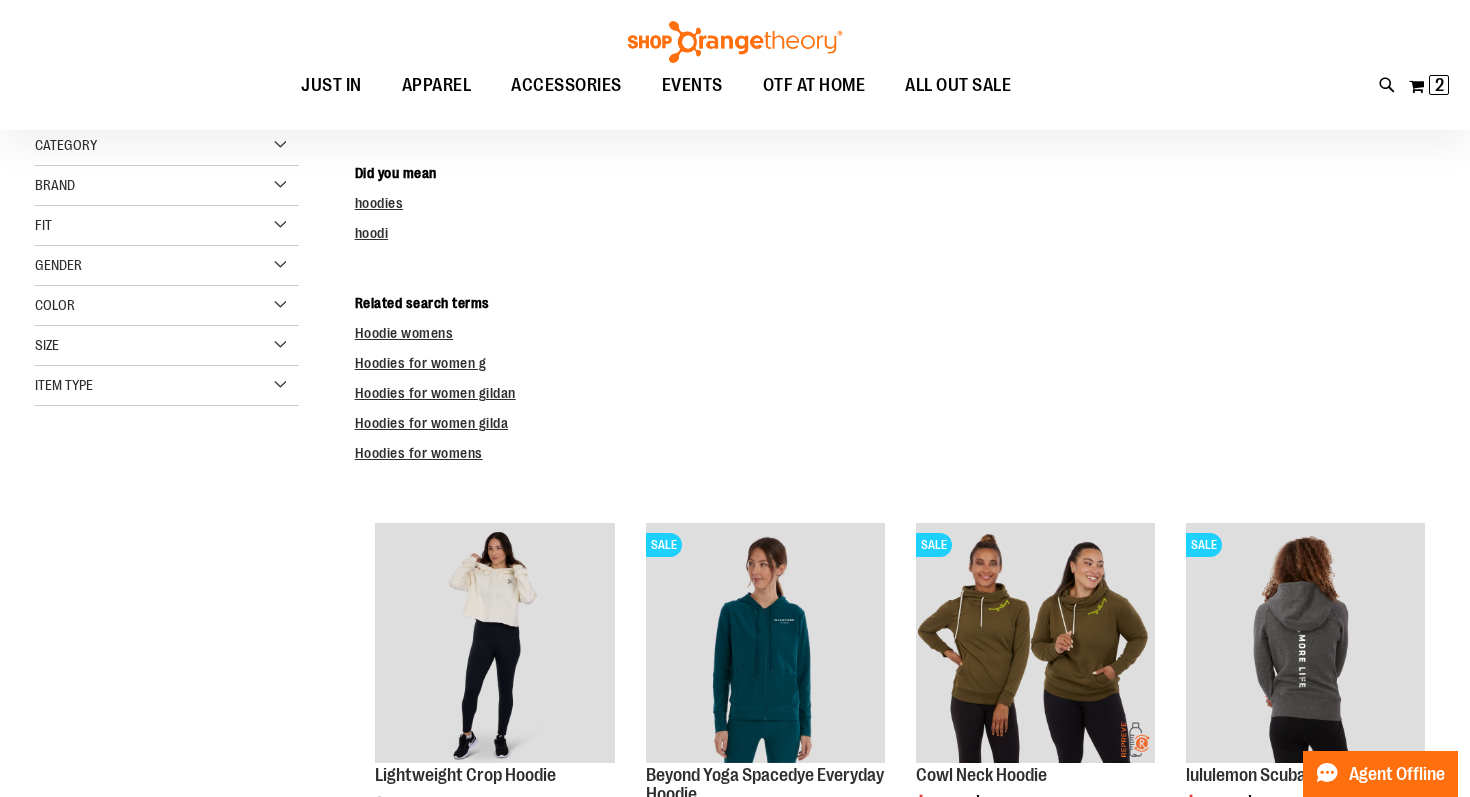 scroll, scrollTop: 0, scrollLeft: 0, axis: both 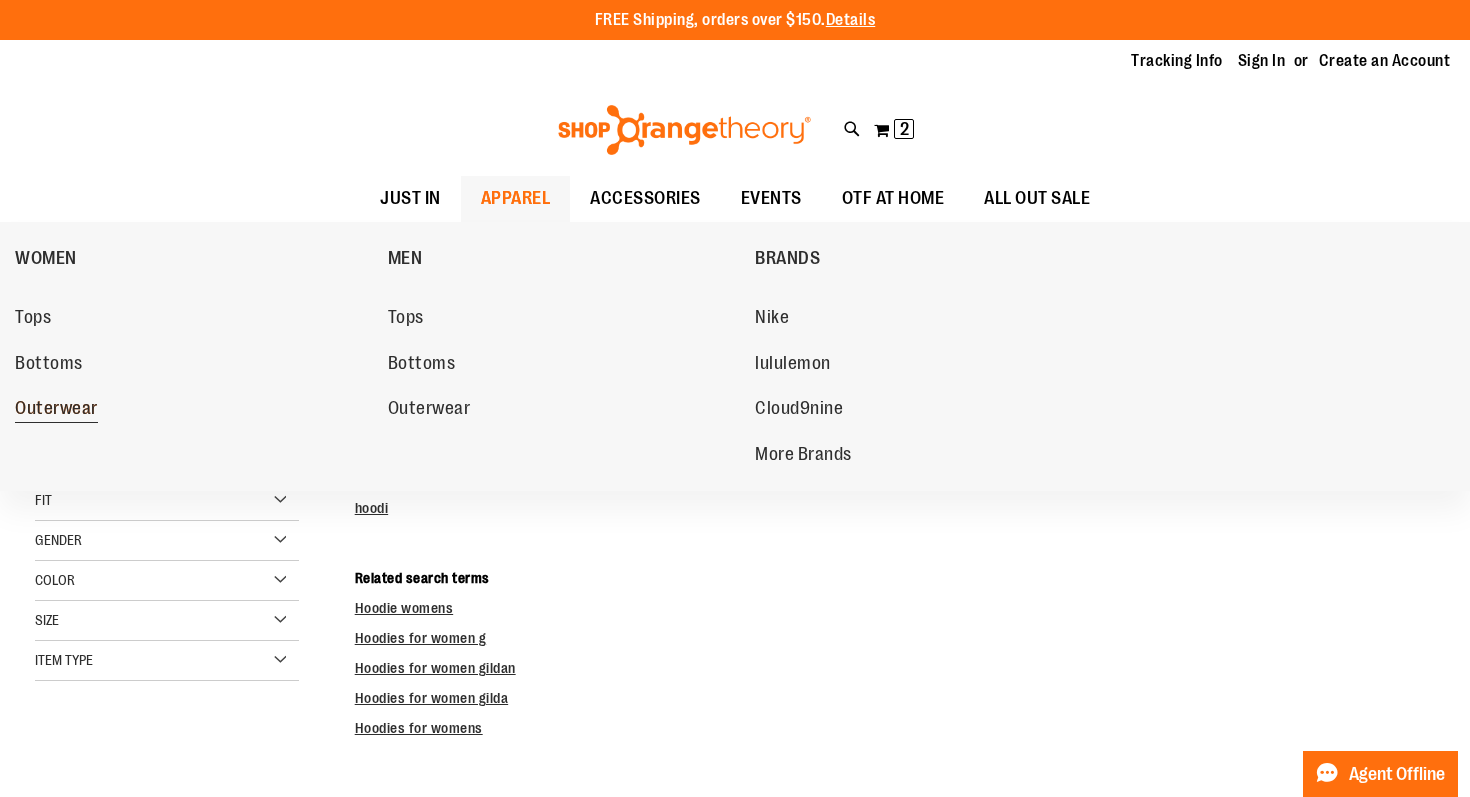 drag, startPoint x: 55, startPoint y: 322, endPoint x: 52, endPoint y: 420, distance: 98.045906 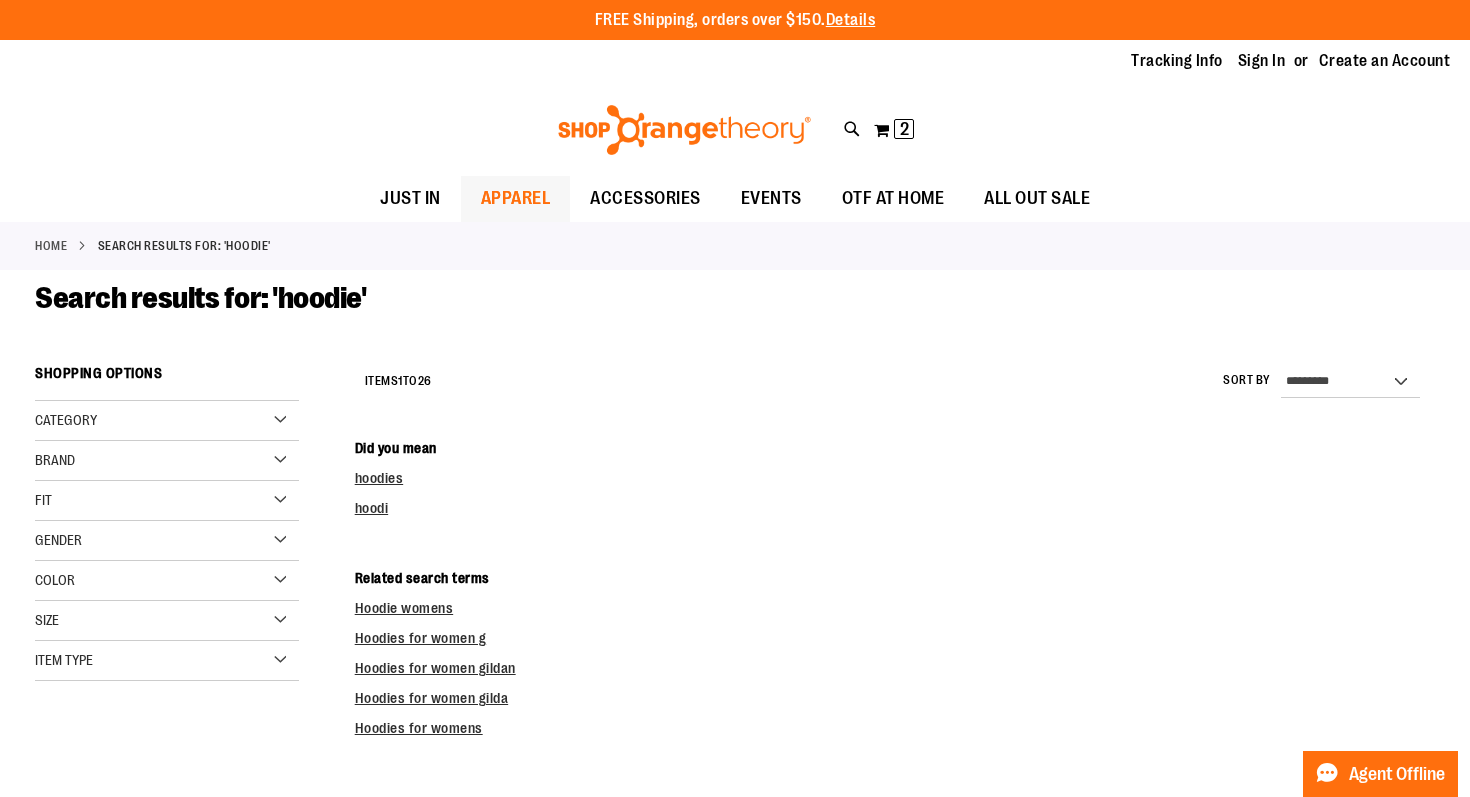 click on "Category" at bounding box center [66, 420] 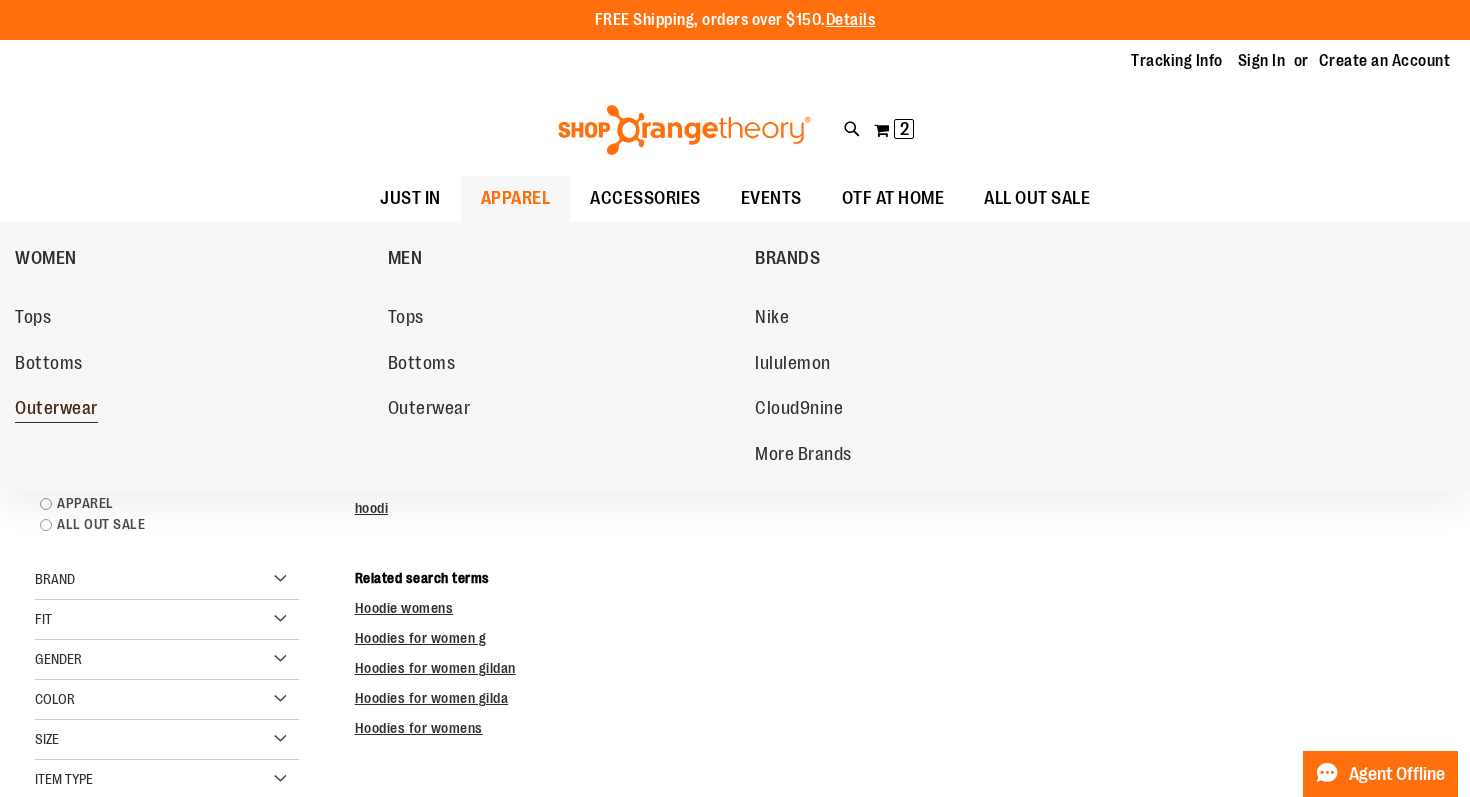click on "Outerwear" at bounding box center (56, 410) 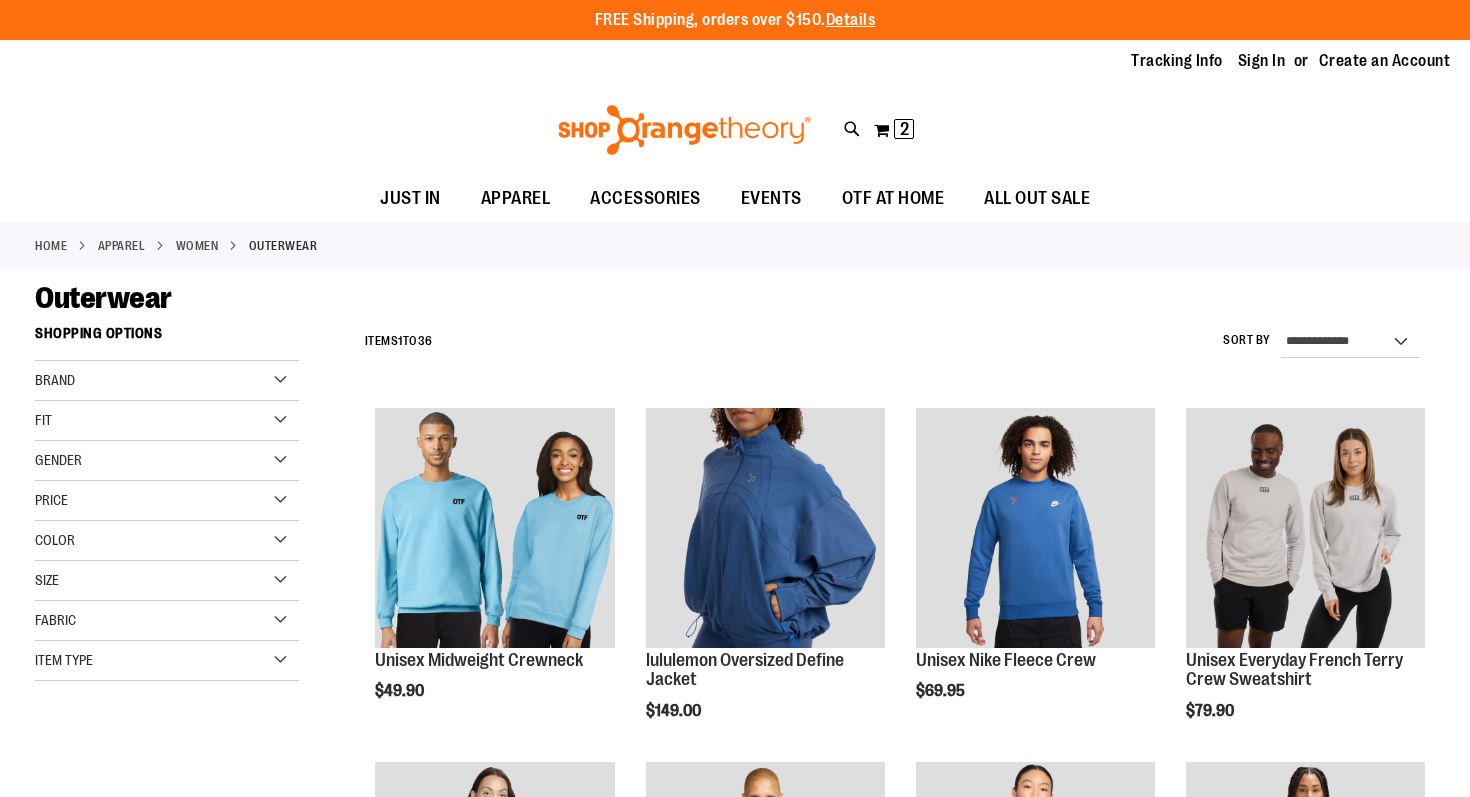 scroll, scrollTop: 0, scrollLeft: 0, axis: both 